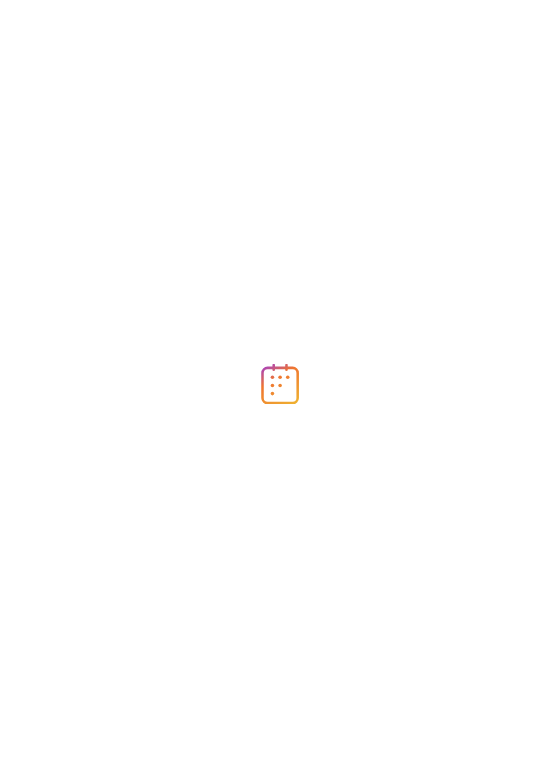 scroll, scrollTop: 0, scrollLeft: 0, axis: both 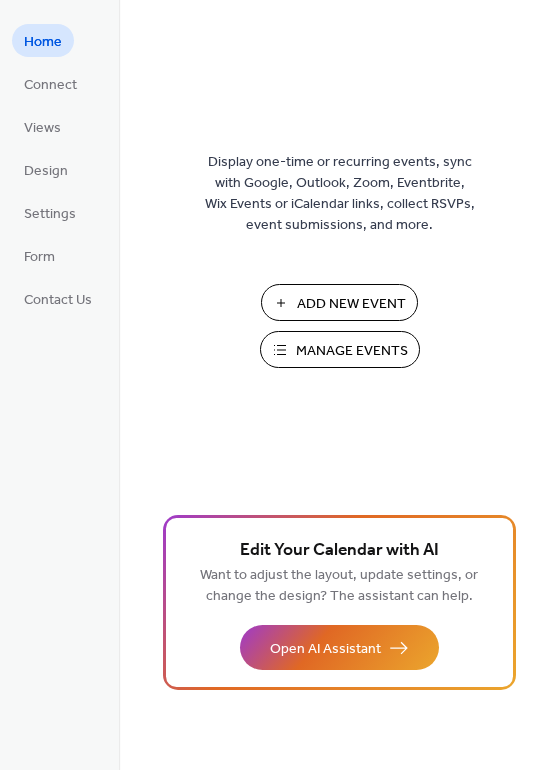 click on "Manage Events" at bounding box center [352, 351] 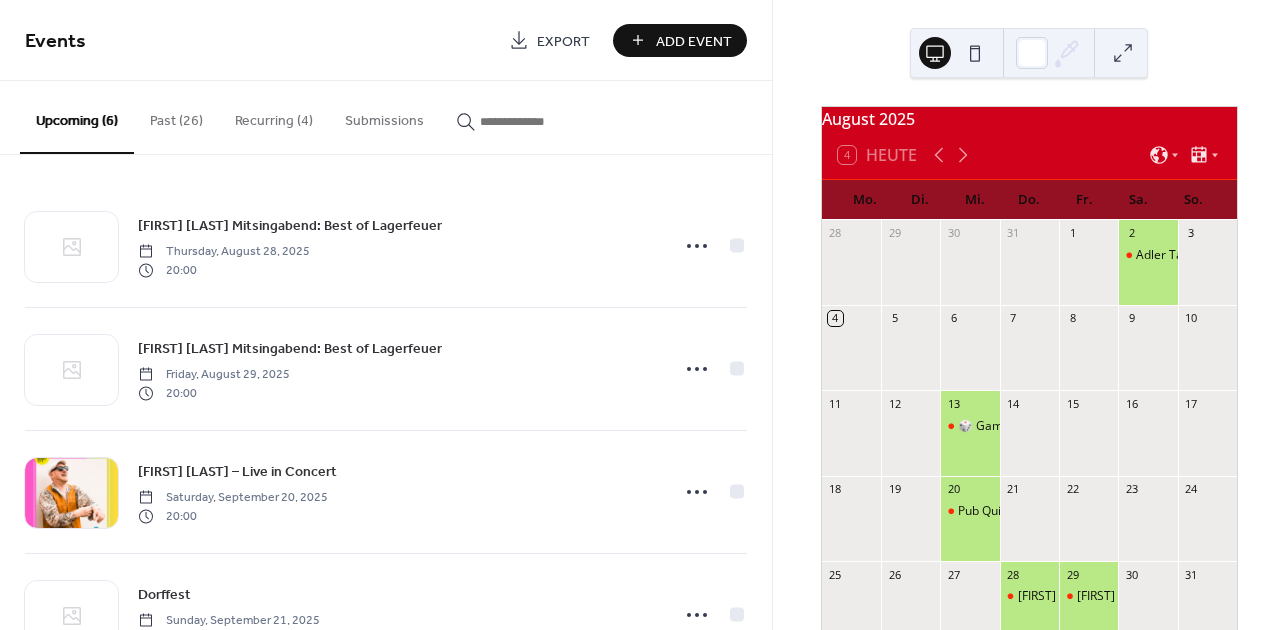 scroll, scrollTop: 0, scrollLeft: 0, axis: both 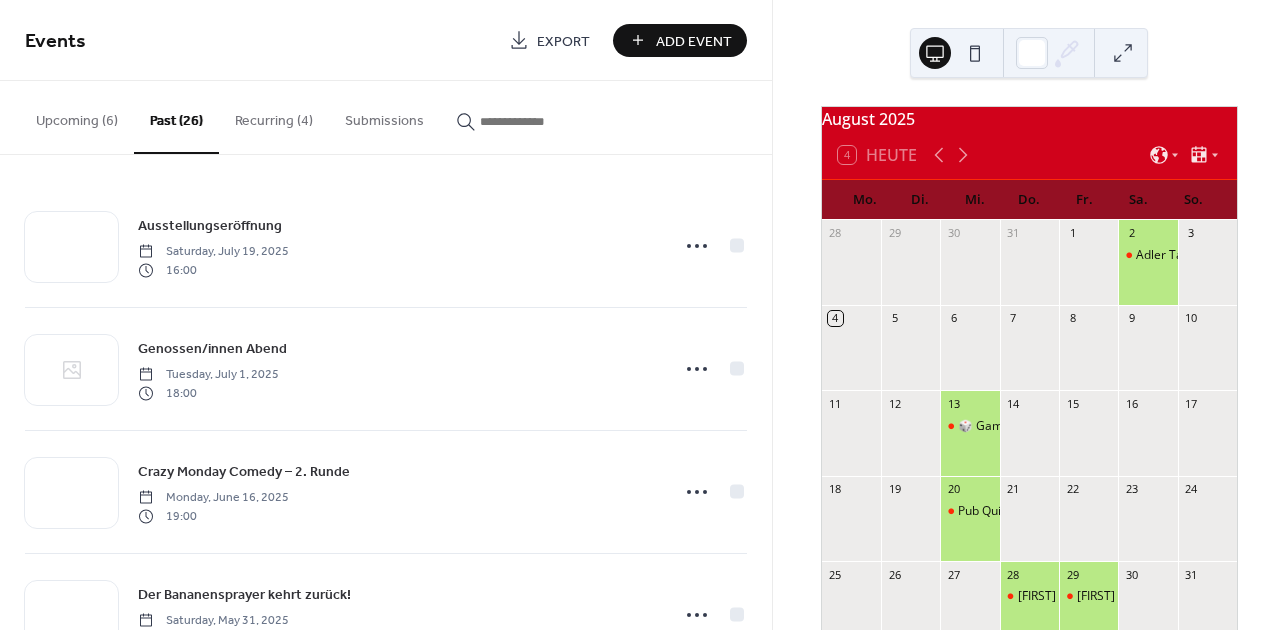 click on "[MONTH] [YEAR] 4 Heute Mo. Di. Mi. Do. Fr. Sa. So. 28 29 30 31 1 2 Adler Tanz 3 4 5 6 7 8 9 10 11 12 13 🎲 Game Night🃏 14 15 16 17 18 19 20 Pub Quiz 21 22 23 24 25 26 27 28 [FIRST] [LAST] Mitsingabend: Best of Lagerfeuer 29 [FIRST] [LAST] Mitsingabend: Best of Lagerfeuer 30 31 1 2 3 4 5 6 Adler Tanz 7 Subscribe Unterstützt von EventsCalendar.co" at bounding box center [1029, 479] 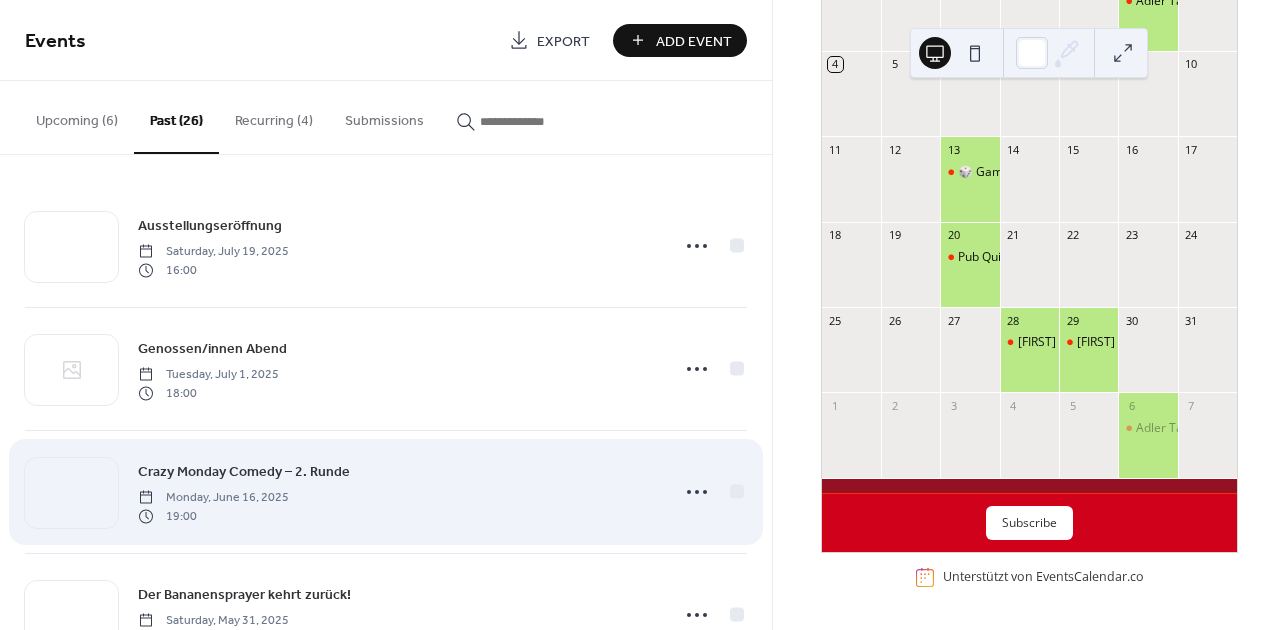 scroll, scrollTop: 265, scrollLeft: 0, axis: vertical 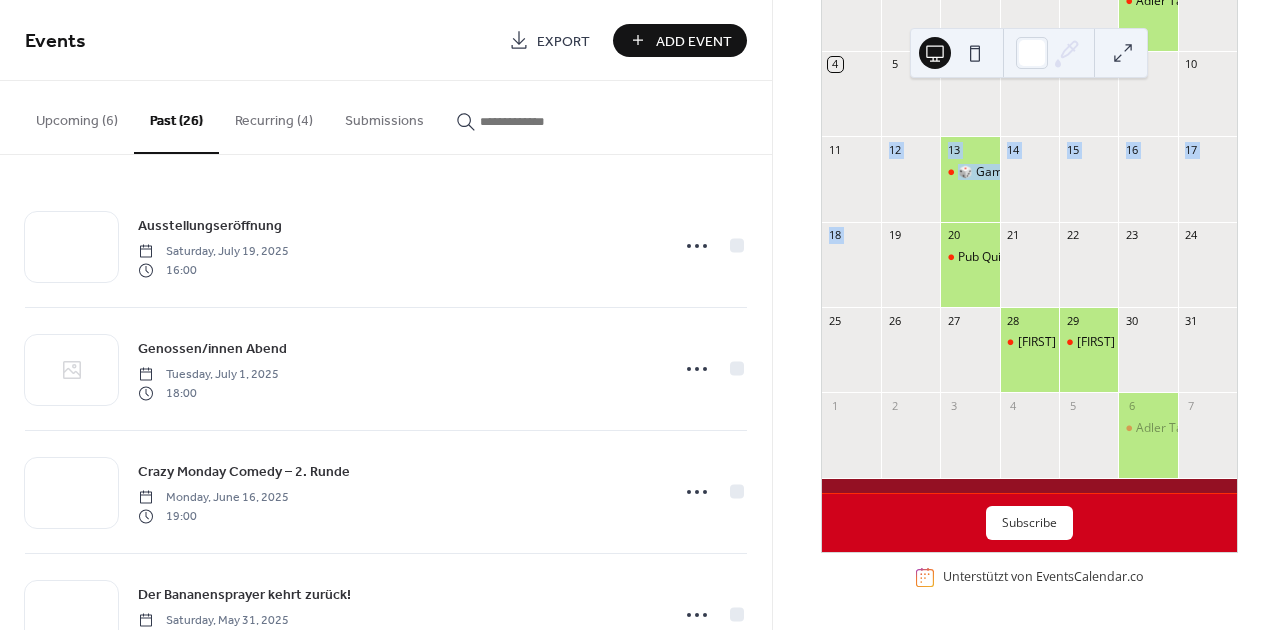 drag, startPoint x: 792, startPoint y: 543, endPoint x: 791, endPoint y: 443, distance: 100.005 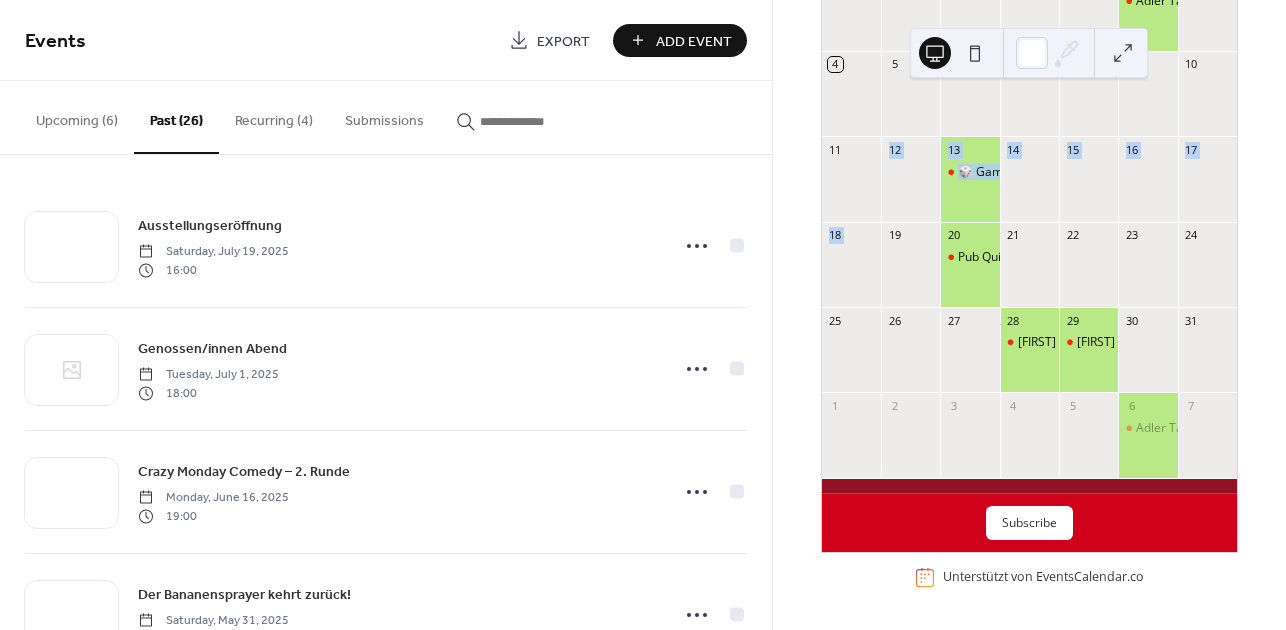 click on "[MONTH] [YEAR] 4 Heute Mo. Di. Mi. Do. Fr. Sa. So. 28 29 30 31 1 2 Adler Tanz 3 4 5 6 7 8 9 10 11 12 13 🎲 Game Night🃏 14 15 16 17 18 19 20 Pub Quiz 21 22 23 24 25 26 27 28 [FIRST] [LAST] Mitsingabend: Best of Lagerfeuer 29 [FIRST] [LAST] Mitsingabend: Best of Lagerfeuer 30 31 1 2 3 4 5 6 Adler Tanz 7 Subscribe Unterstützt von EventsCalendar.co" at bounding box center [1029, 315] 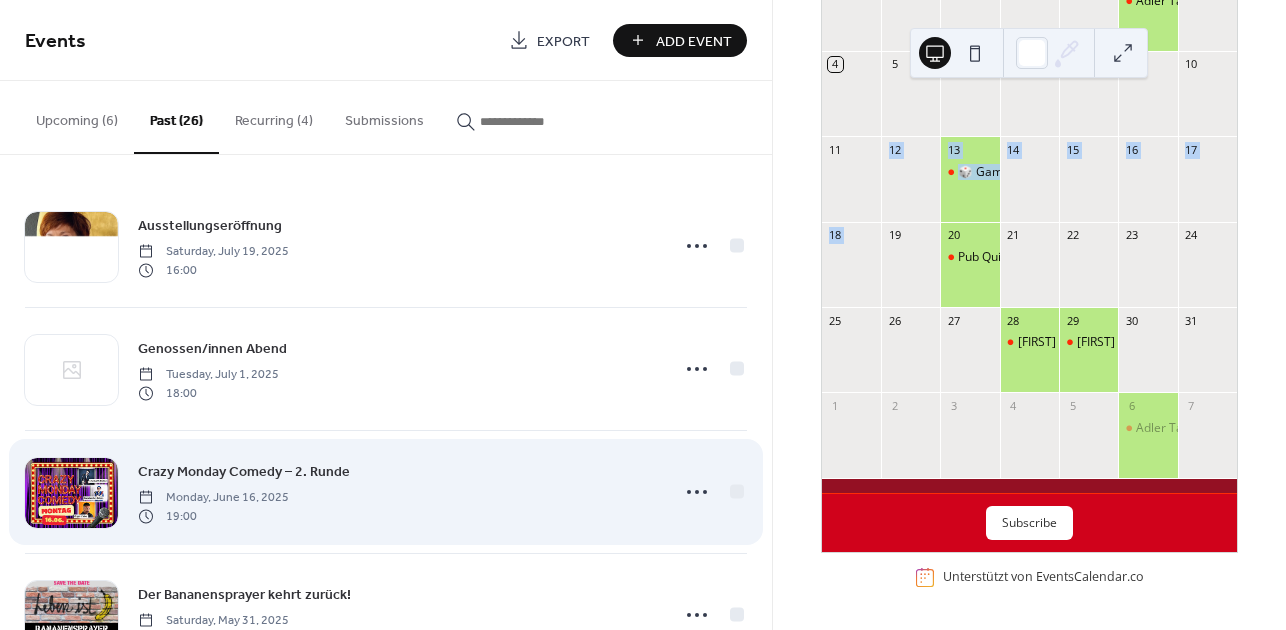 click on "Crazy Monday Comedy – 2. Runde Monday, [MONTH] [DAY], [YEAR] [HOUR]" at bounding box center [397, 492] 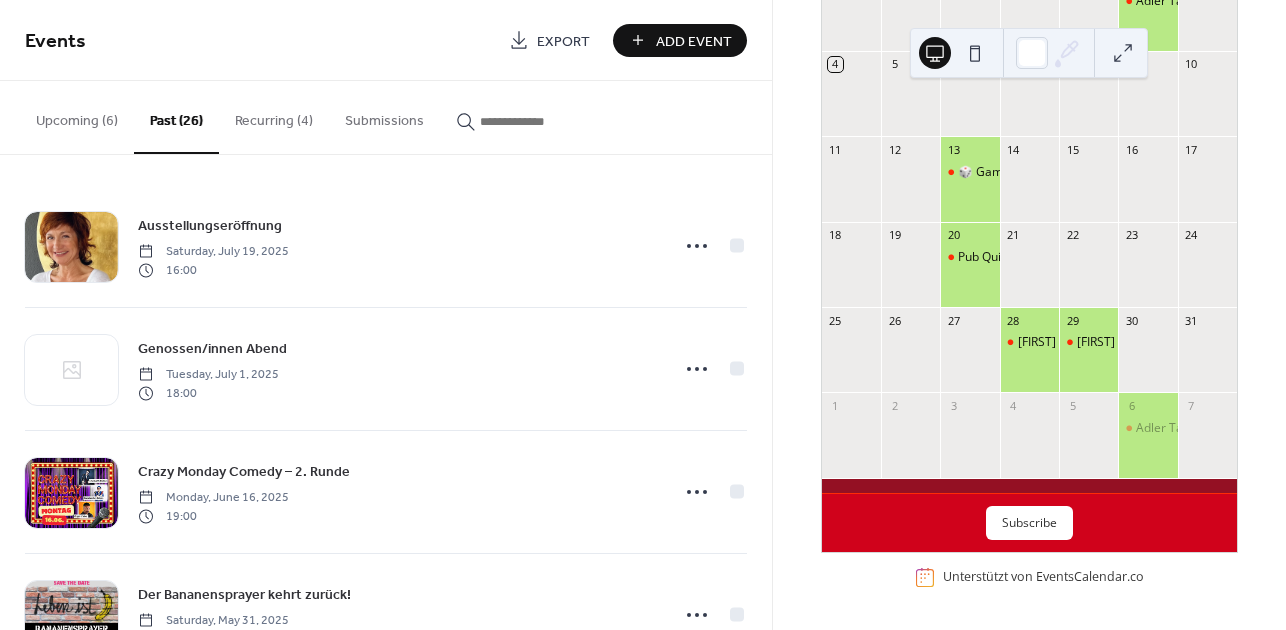 scroll, scrollTop: 0, scrollLeft: 0, axis: both 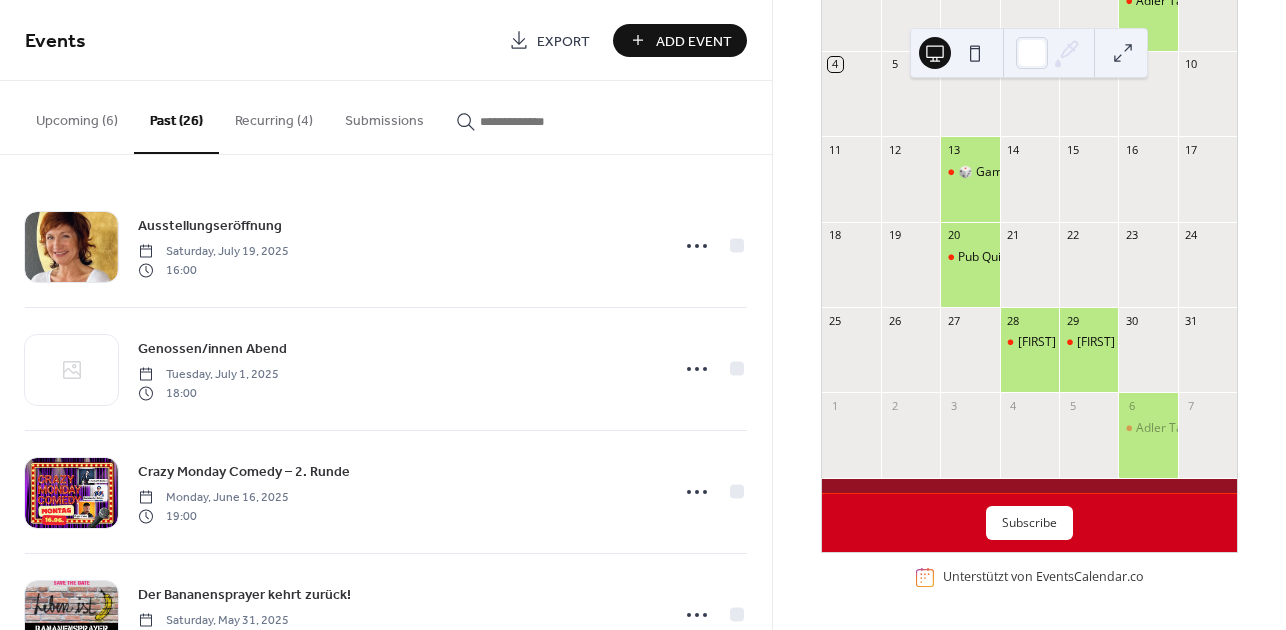 click on "Upcoming (6)" at bounding box center (77, 116) 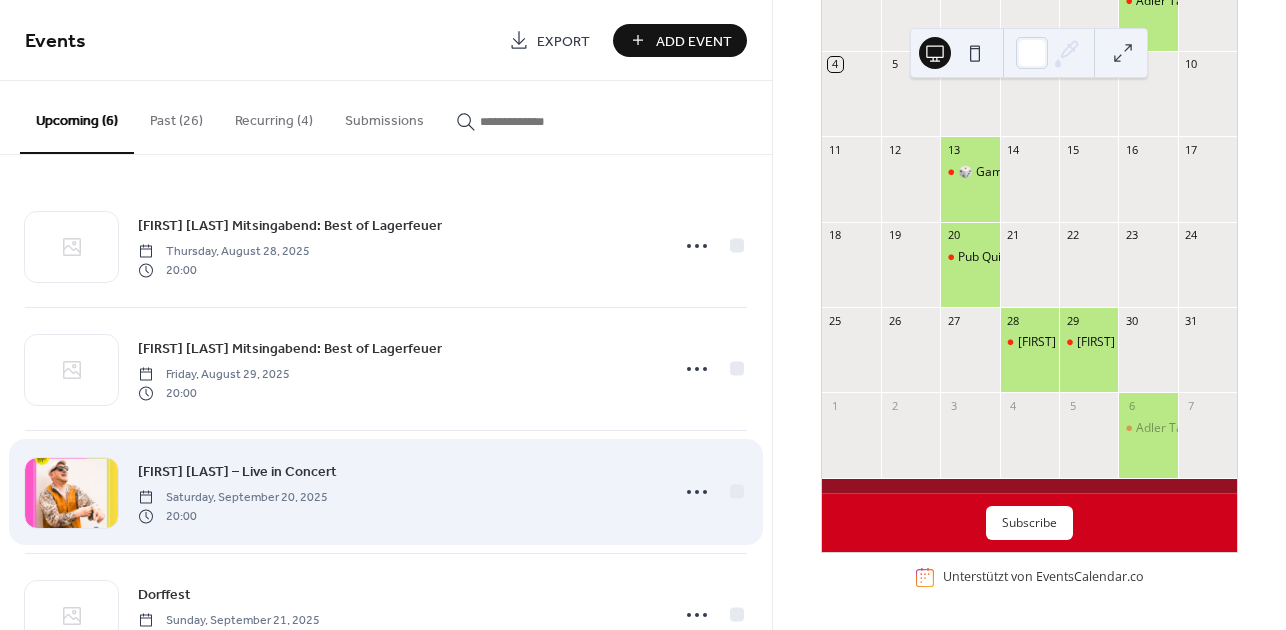 type 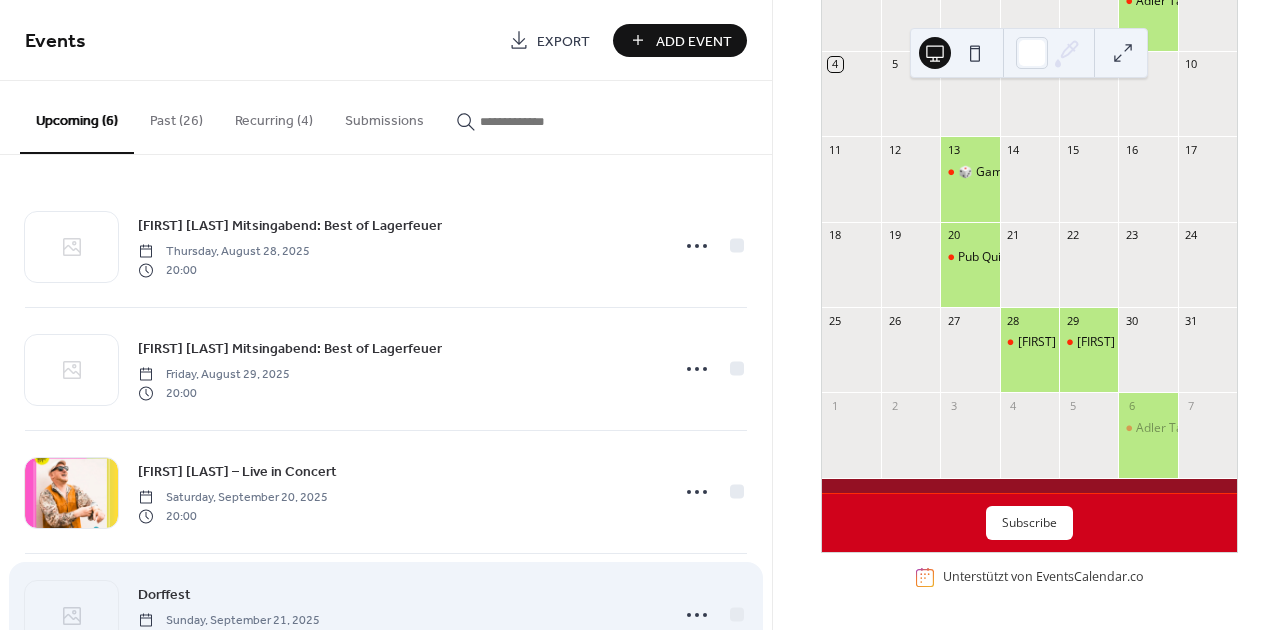 click on "Dorffest Sunday, [MONTH] [DAY], [YEAR] [HOUR]" at bounding box center [397, 615] 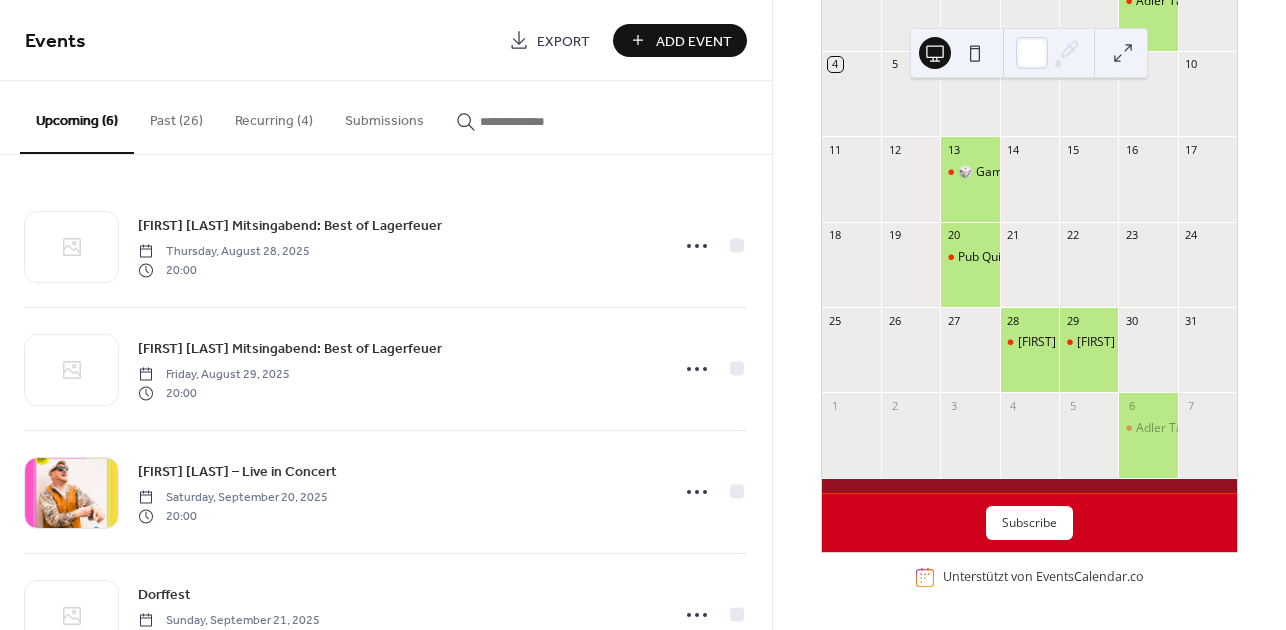 click on "Recurring (4)" at bounding box center (274, 116) 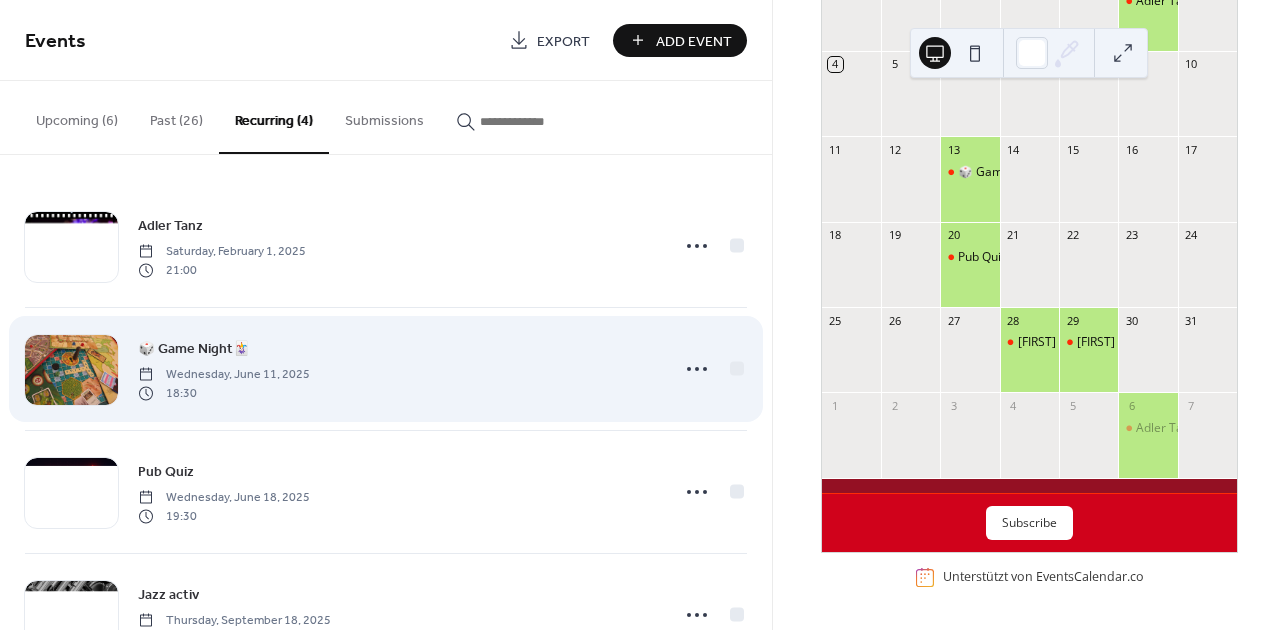 type 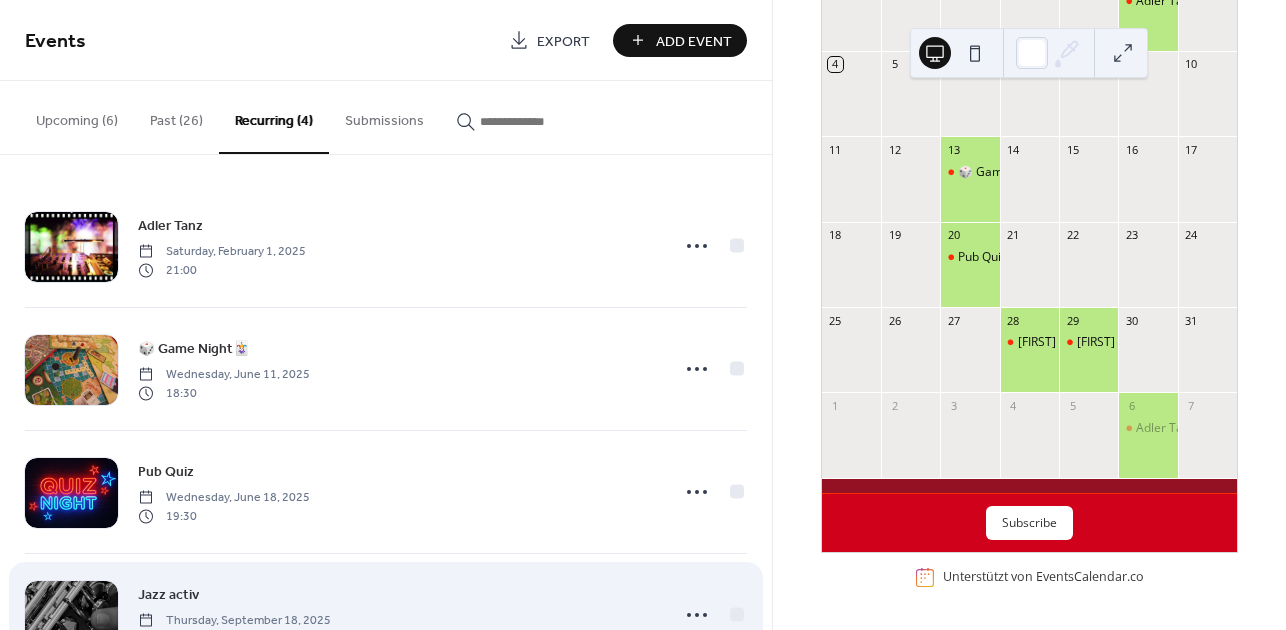 click on "Jazz activ Thursday, [MONTH] [DAY], [YEAR] [HOUR]" at bounding box center [397, 615] 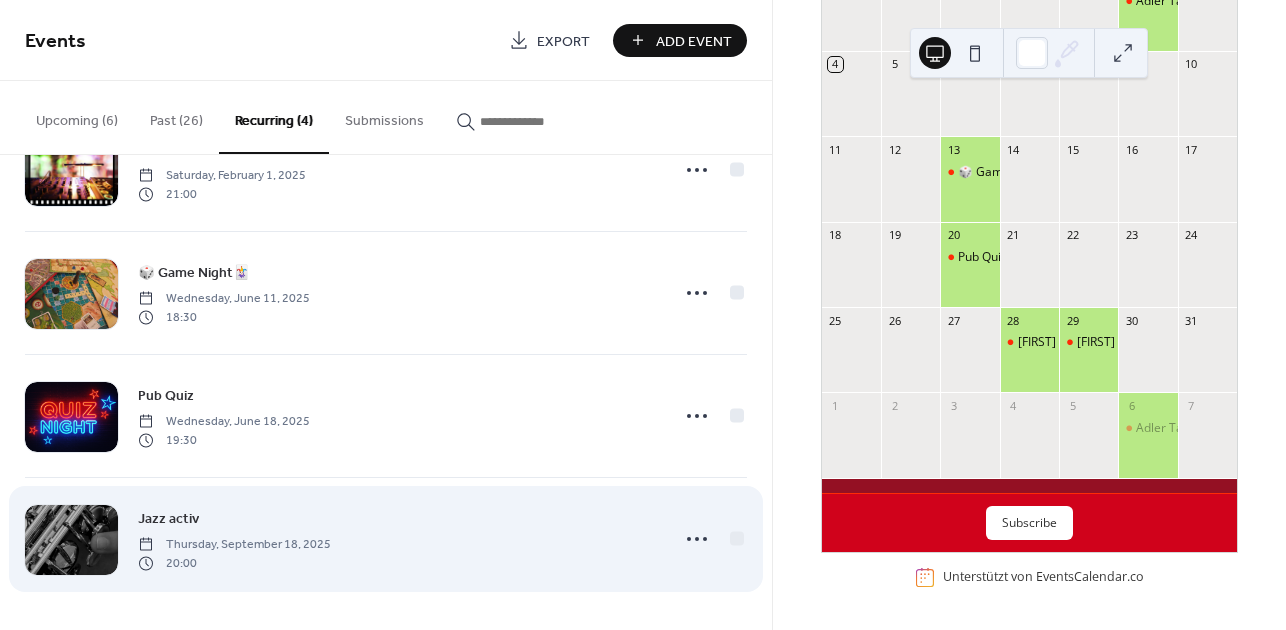scroll, scrollTop: 76, scrollLeft: 0, axis: vertical 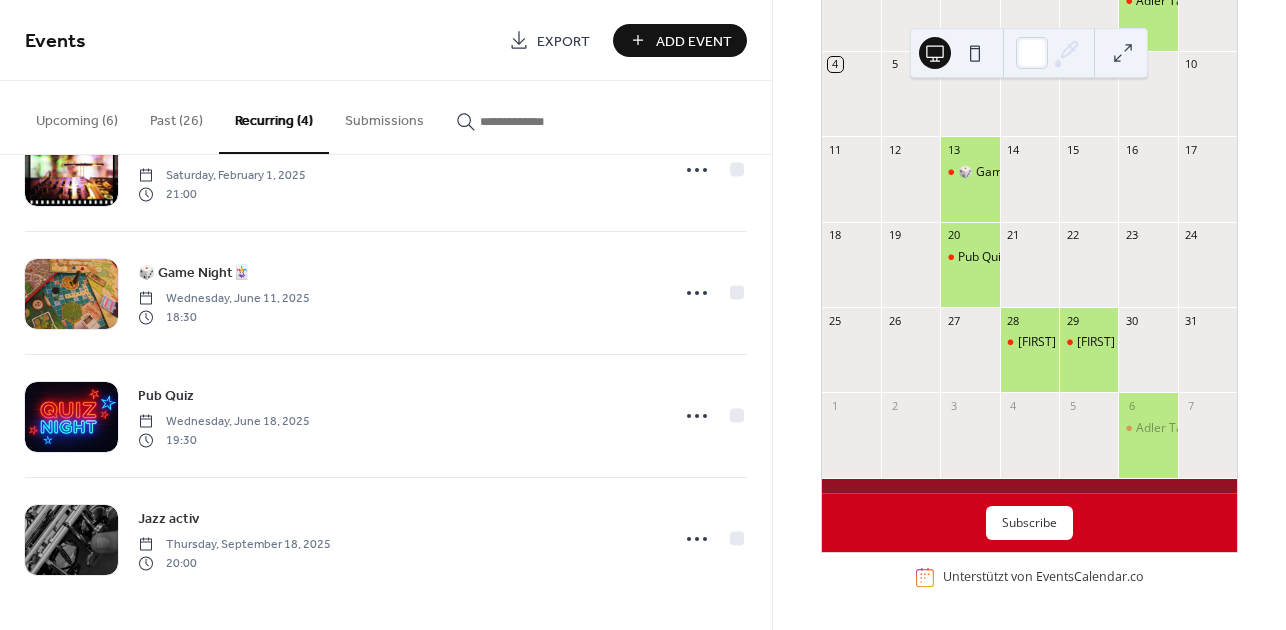 click on "Upcoming (6)" at bounding box center (77, 116) 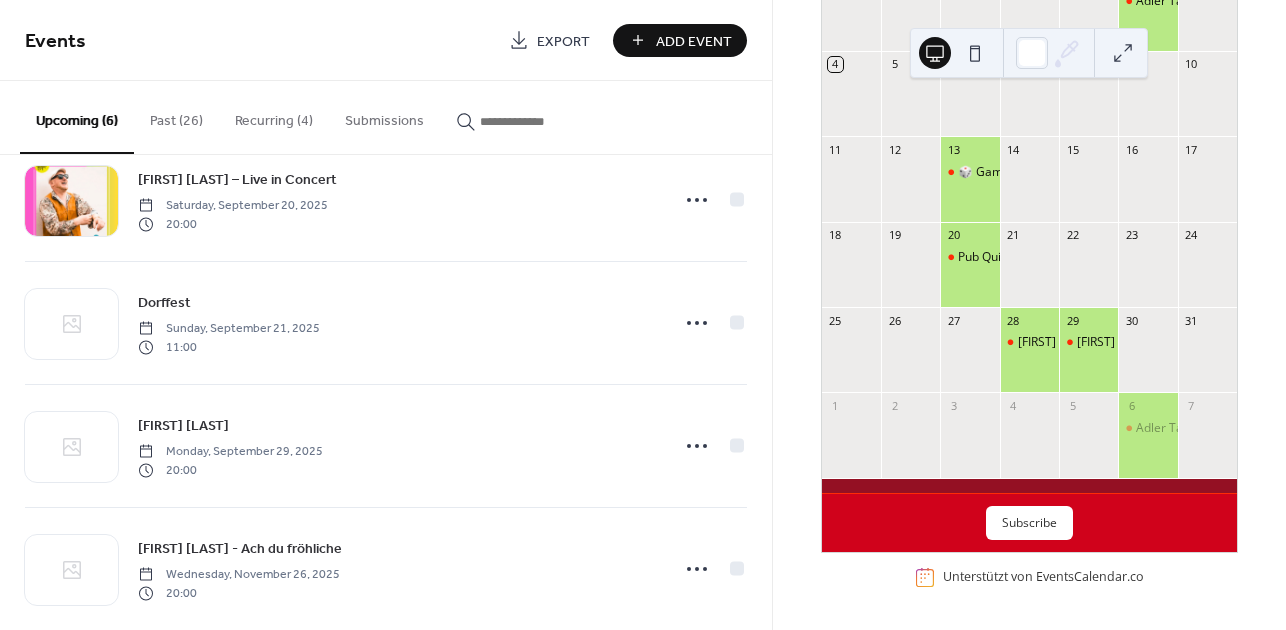 scroll, scrollTop: 322, scrollLeft: 0, axis: vertical 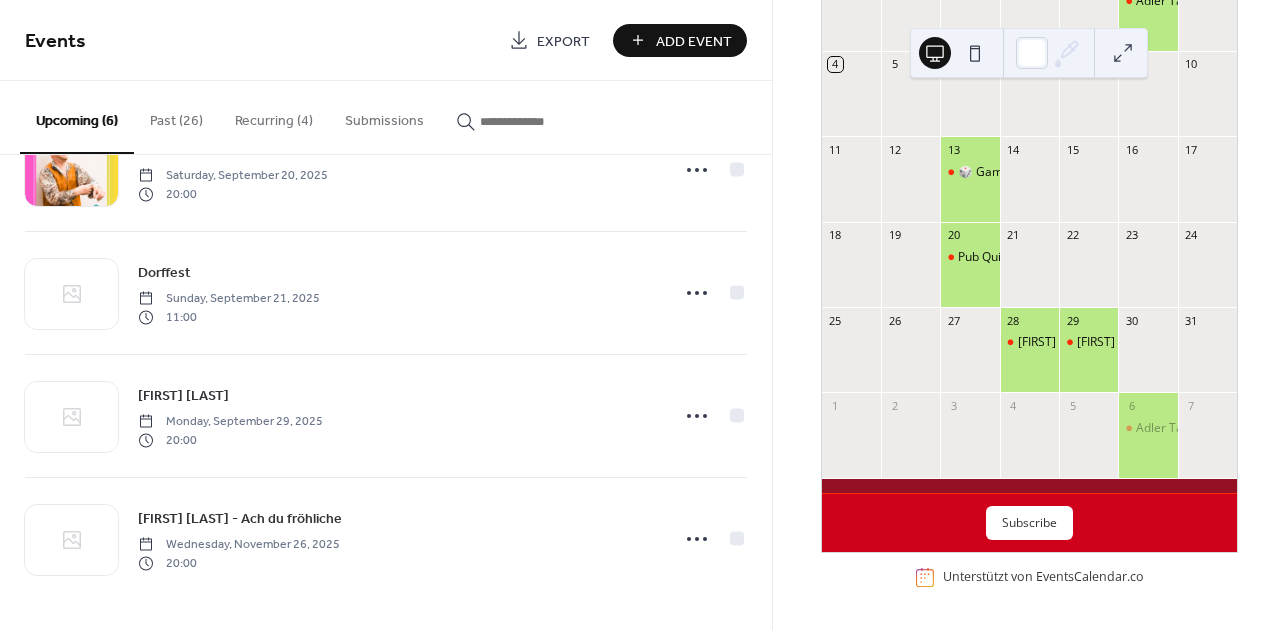 click on "Add Event" at bounding box center [694, 41] 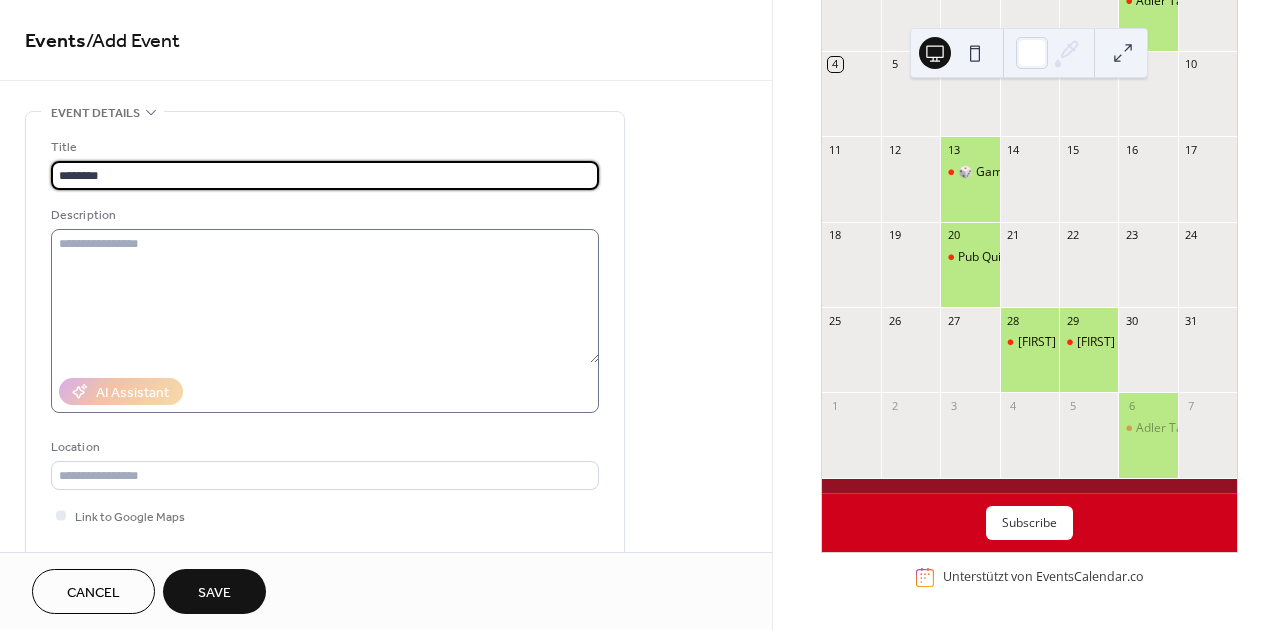type on "********" 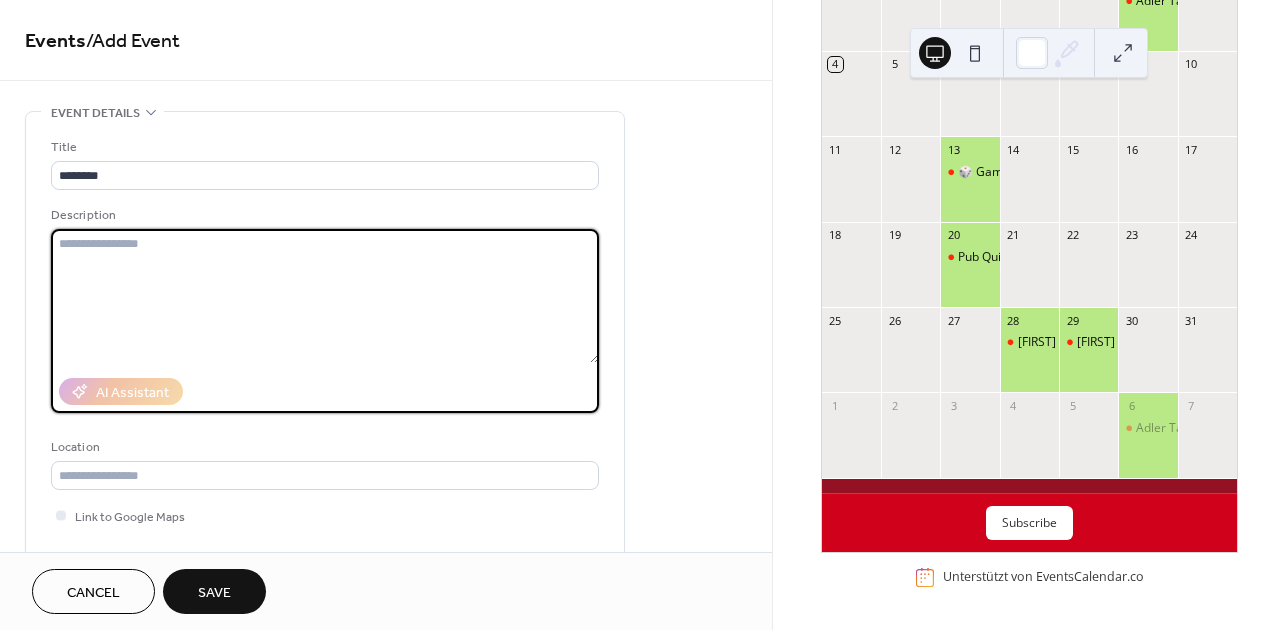 click at bounding box center (325, 296) 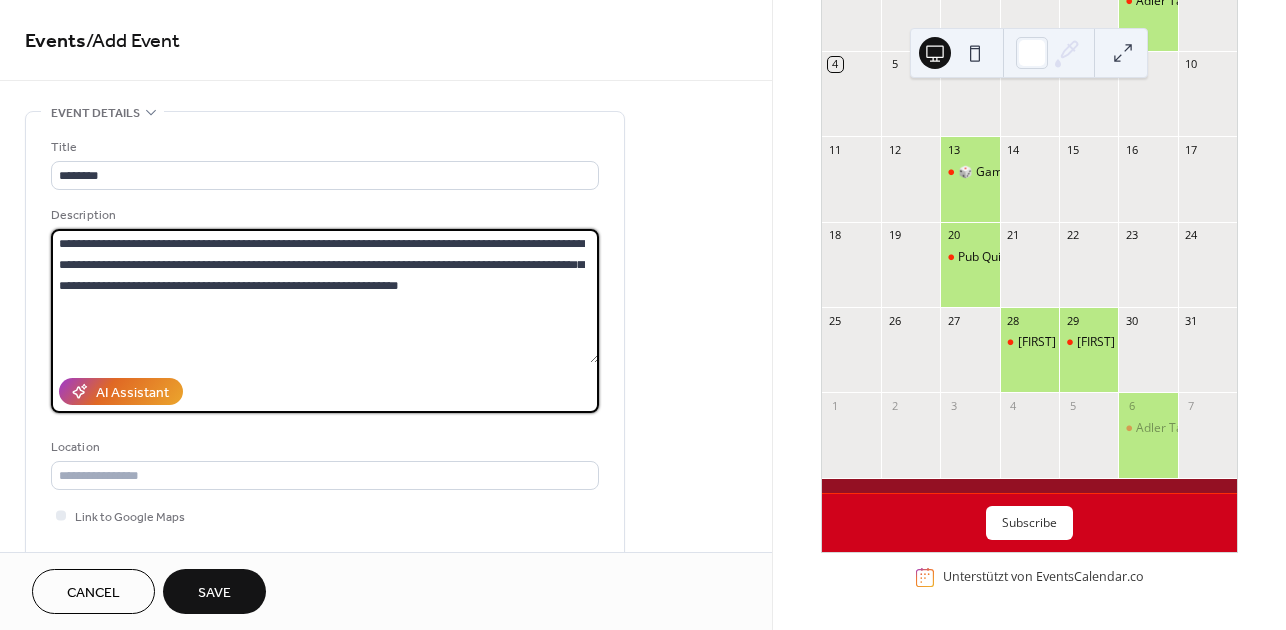 type on "**********" 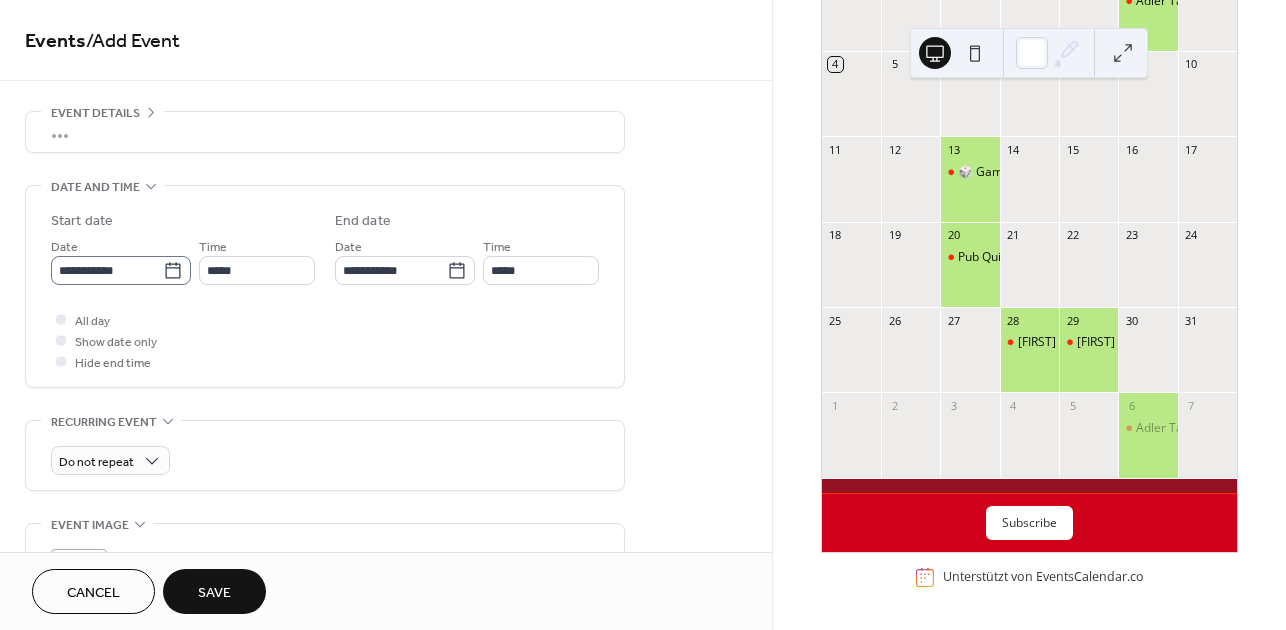 click 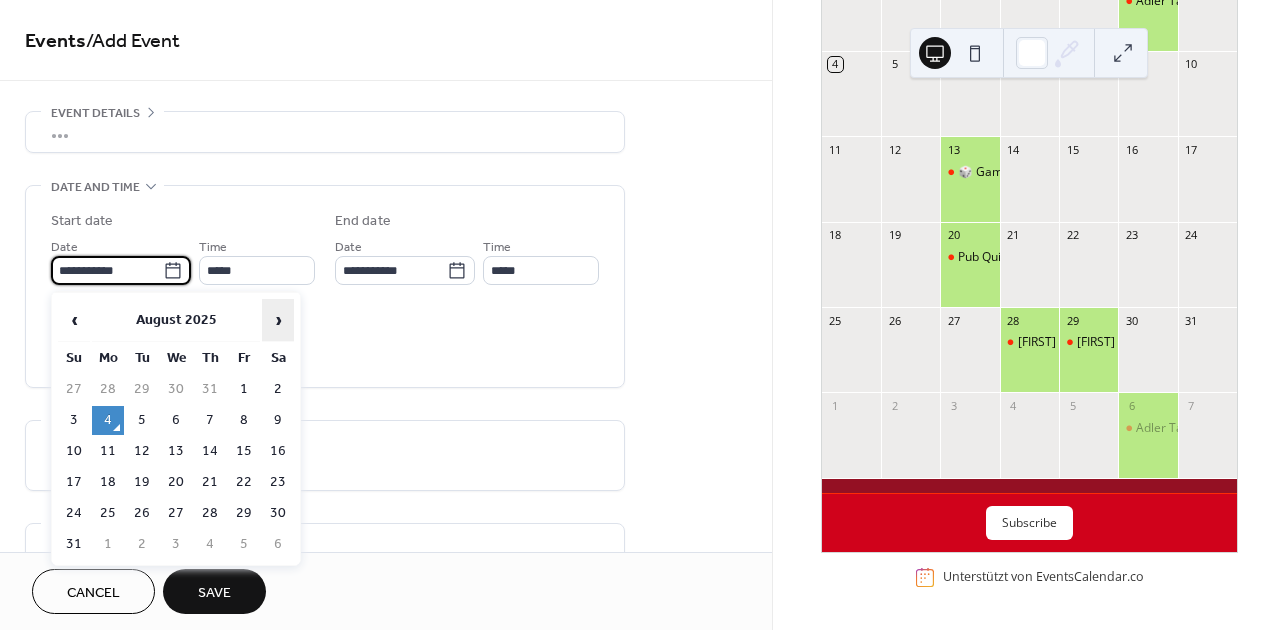 click on "›" at bounding box center (278, 320) 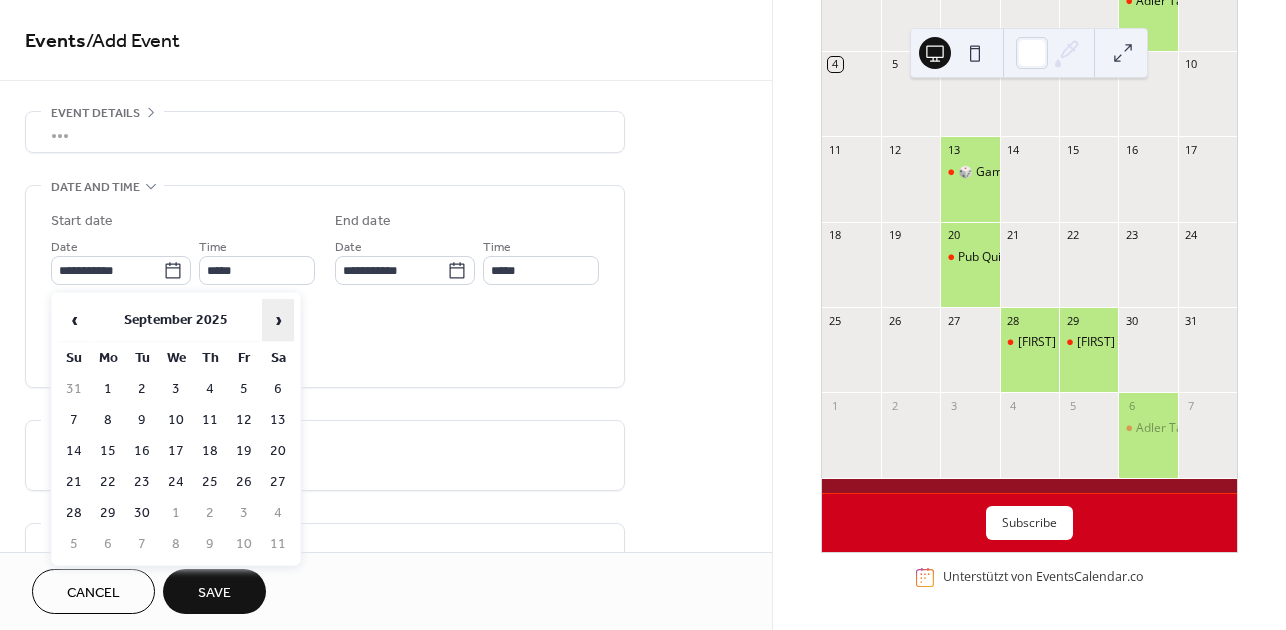 click on "›" at bounding box center (278, 320) 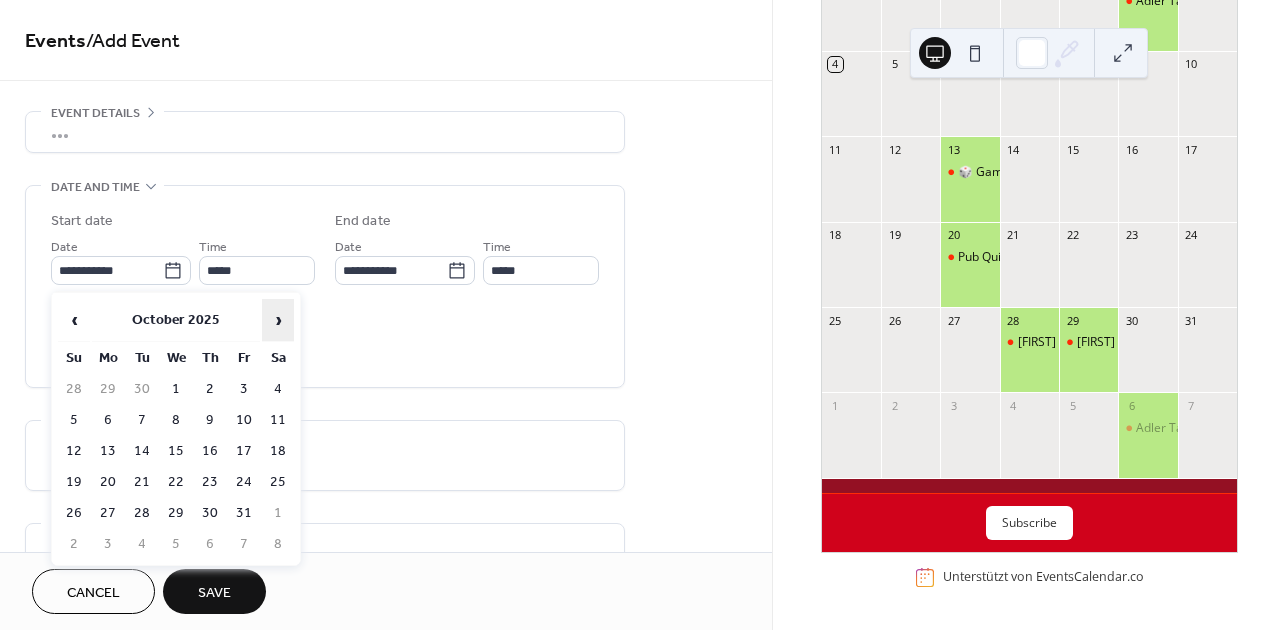 click on "›" at bounding box center [278, 320] 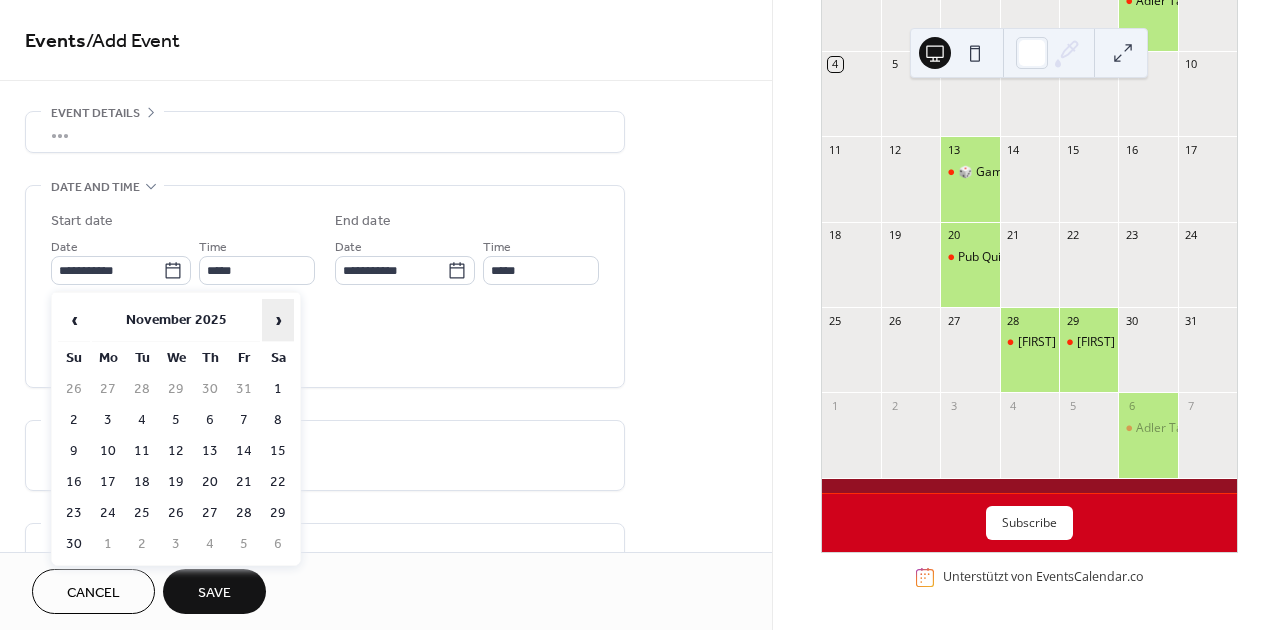 click on "›" at bounding box center [278, 320] 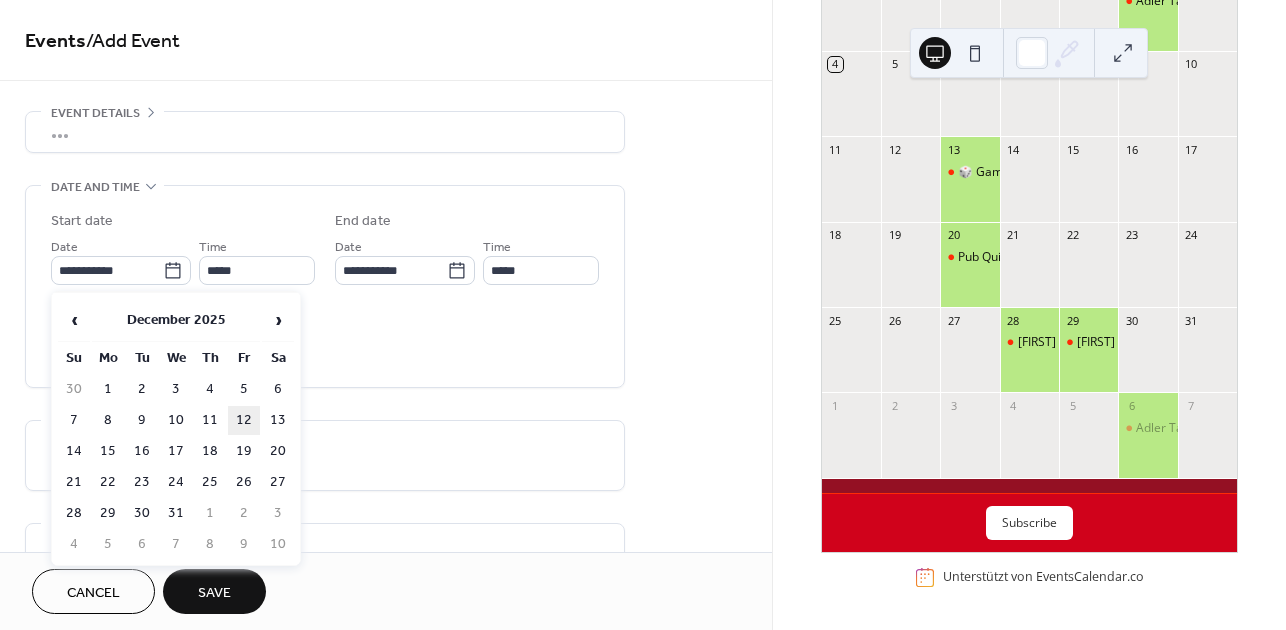 click on "12" at bounding box center (244, 420) 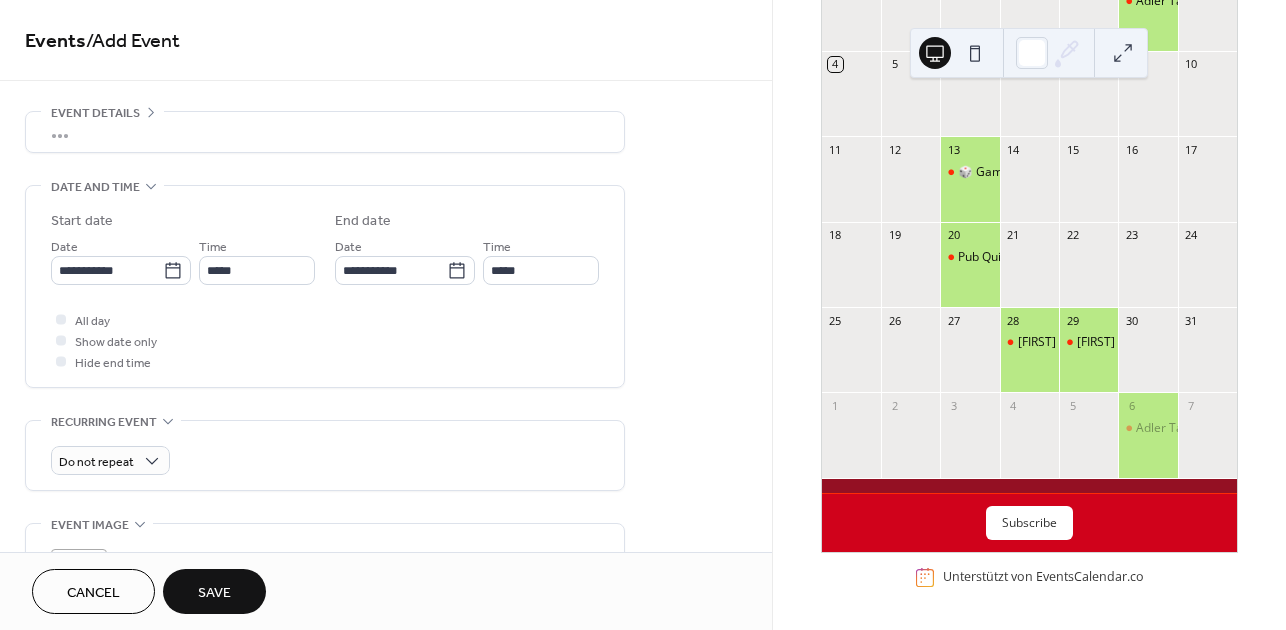 type on "**********" 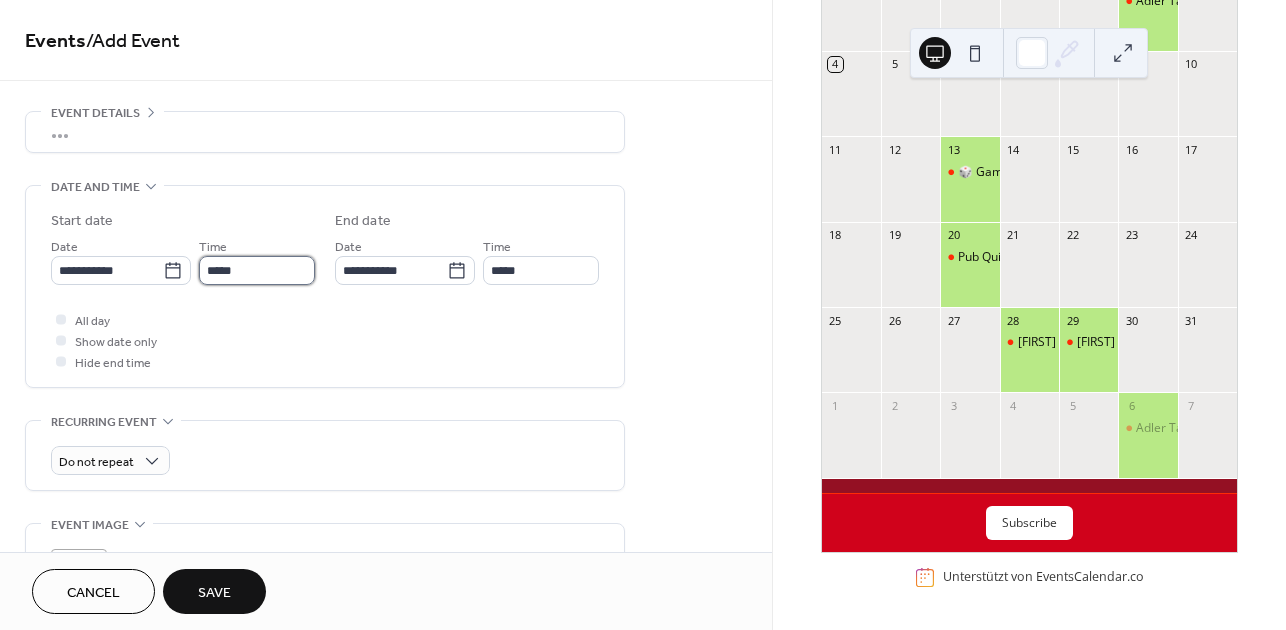 click on "*****" at bounding box center (257, 270) 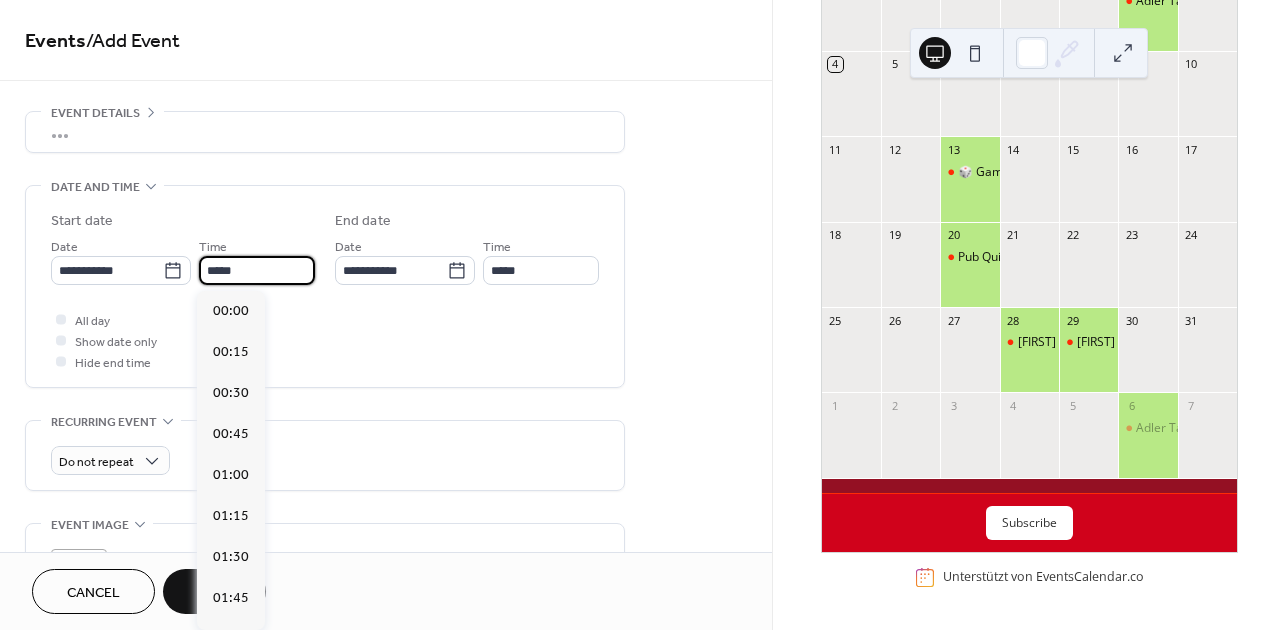 scroll, scrollTop: 1968, scrollLeft: 0, axis: vertical 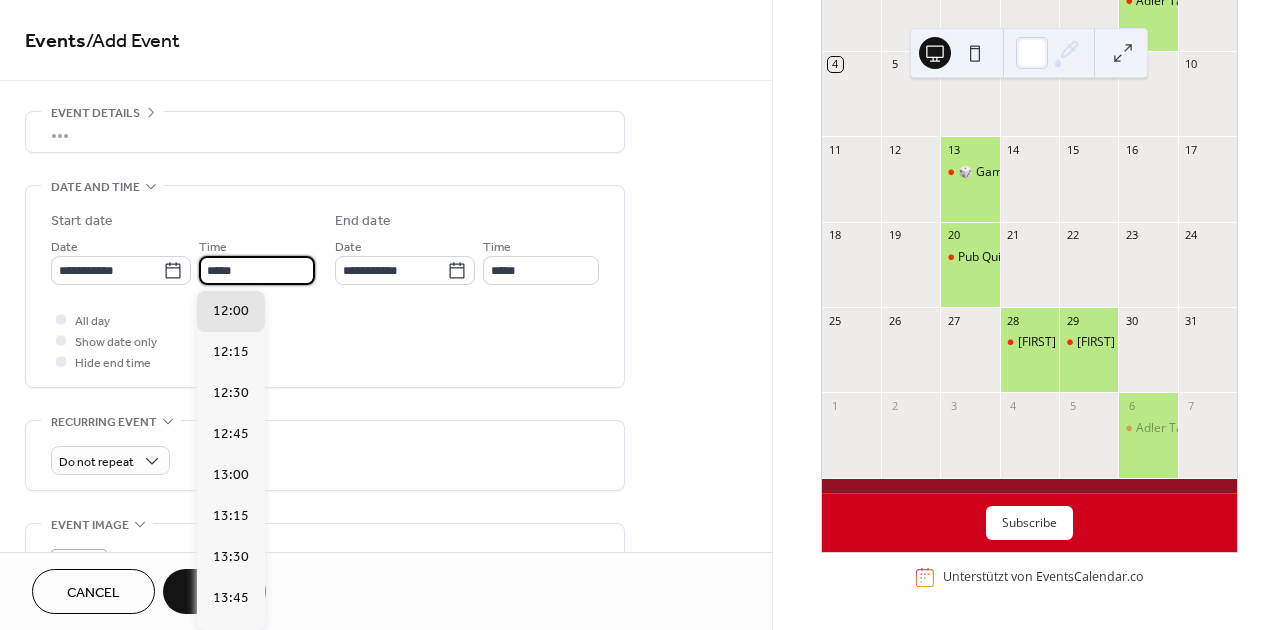 drag, startPoint x: 218, startPoint y: 267, endPoint x: 198, endPoint y: 268, distance: 20.024984 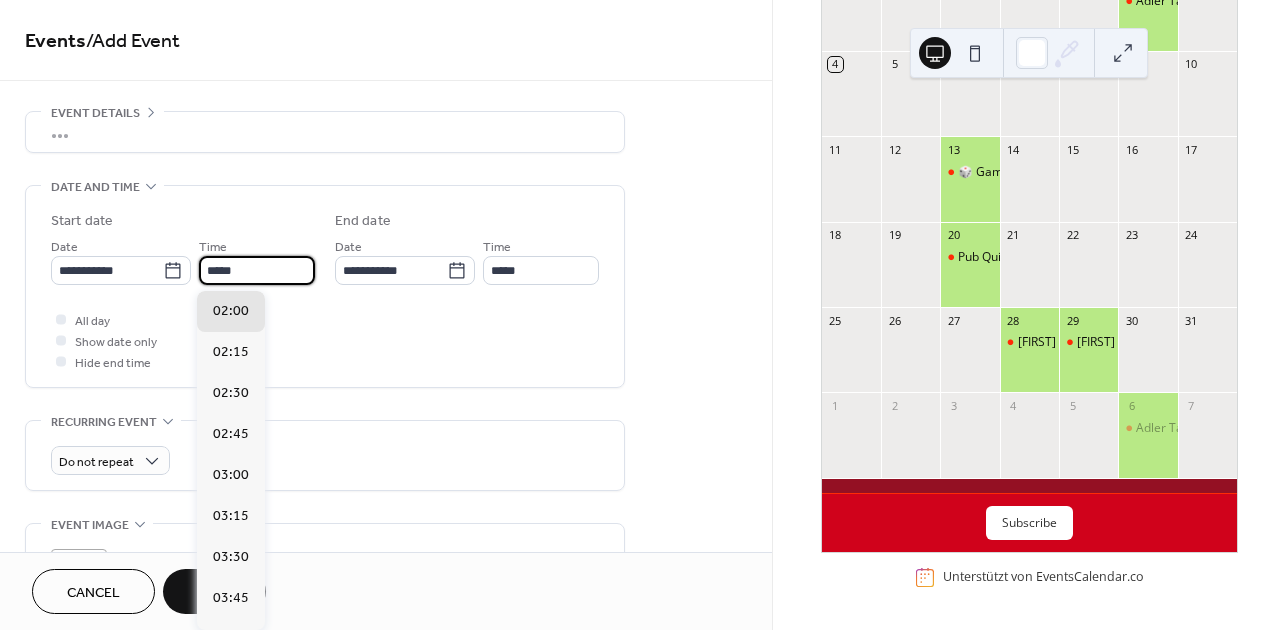 scroll, scrollTop: 3280, scrollLeft: 0, axis: vertical 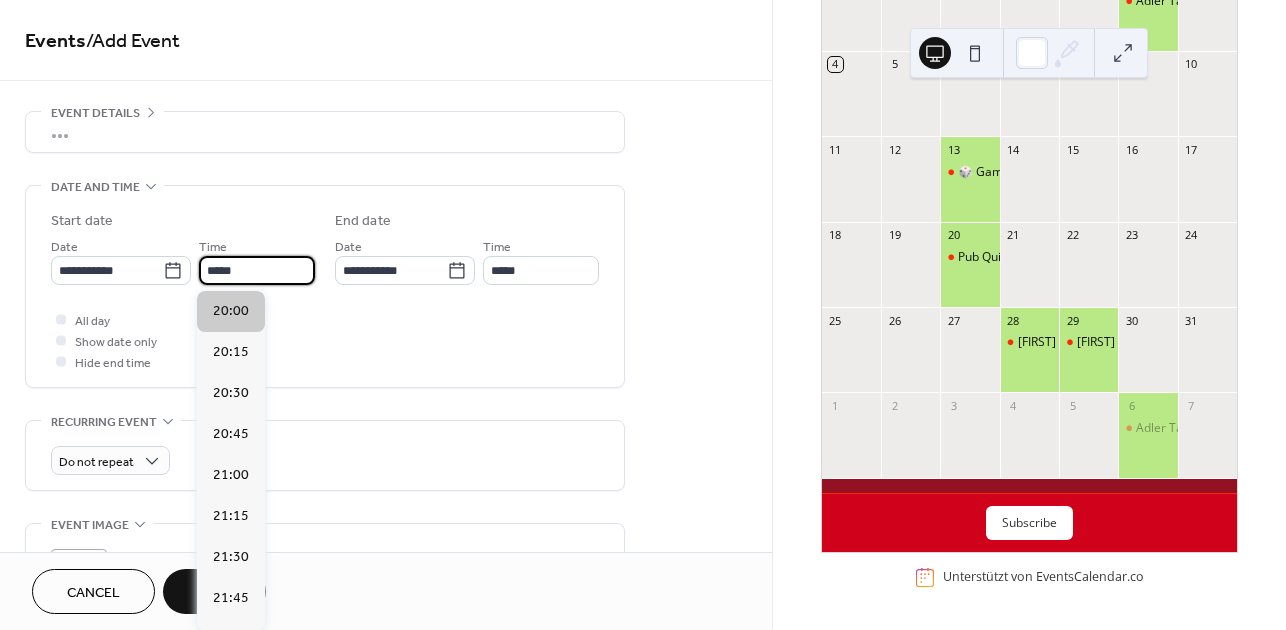 type on "*****" 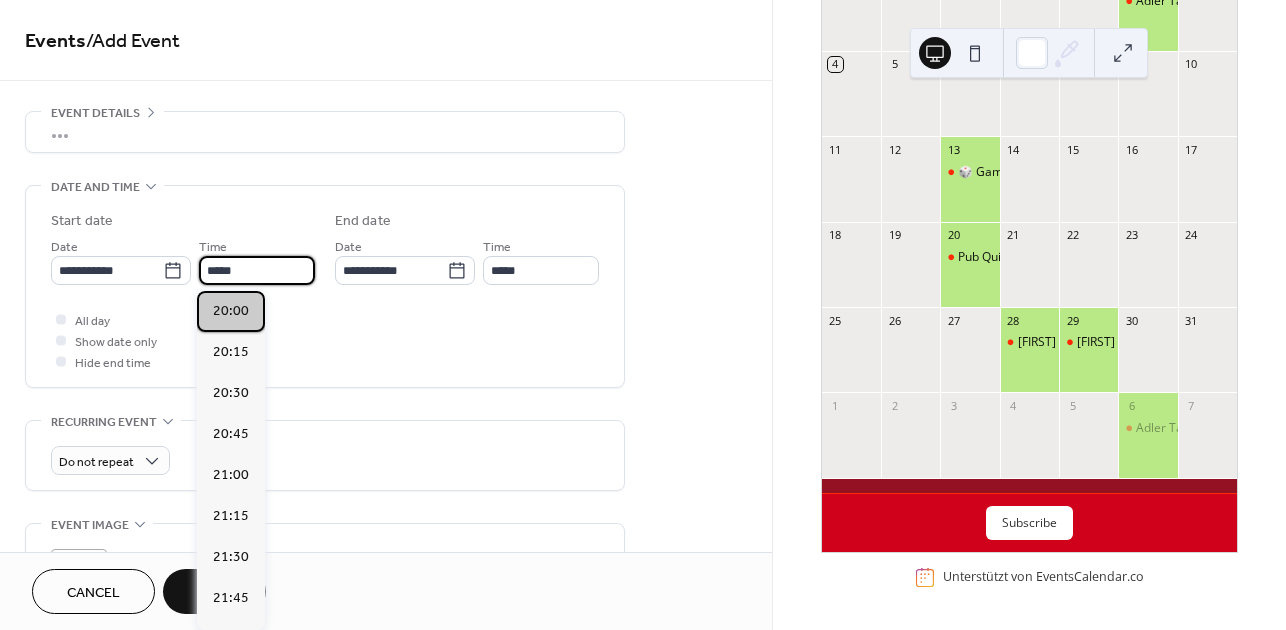 click on "20:00" at bounding box center [231, 311] 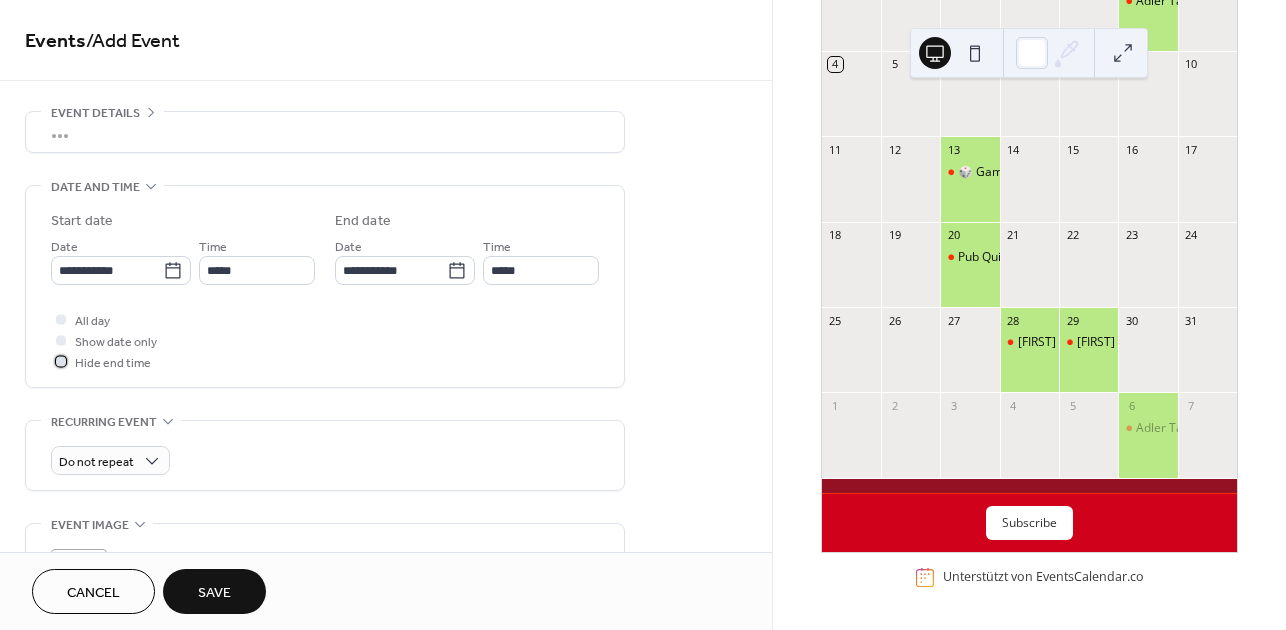 click at bounding box center (61, 361) 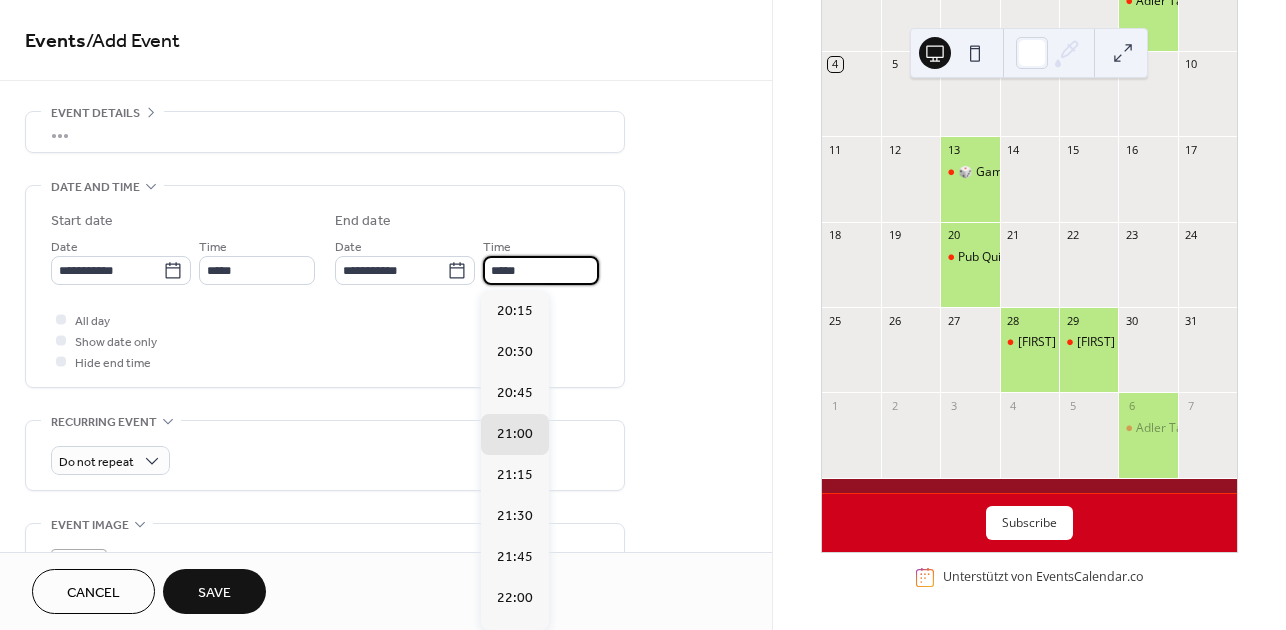 click on "*****" at bounding box center [541, 270] 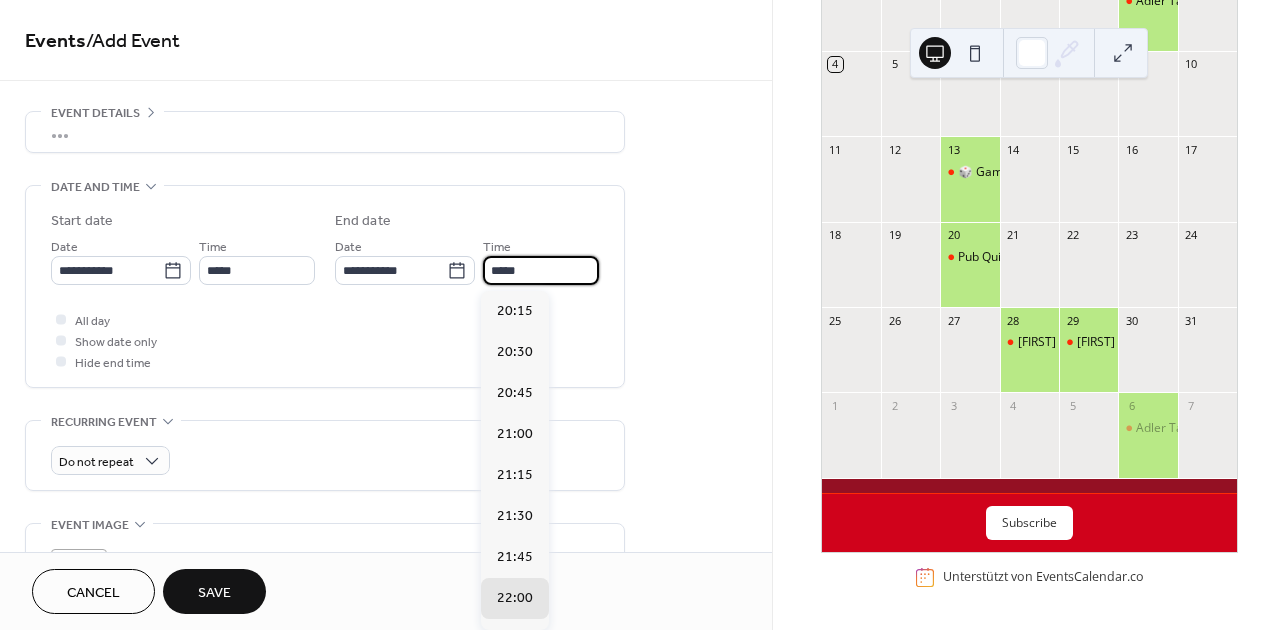 type on "*****" 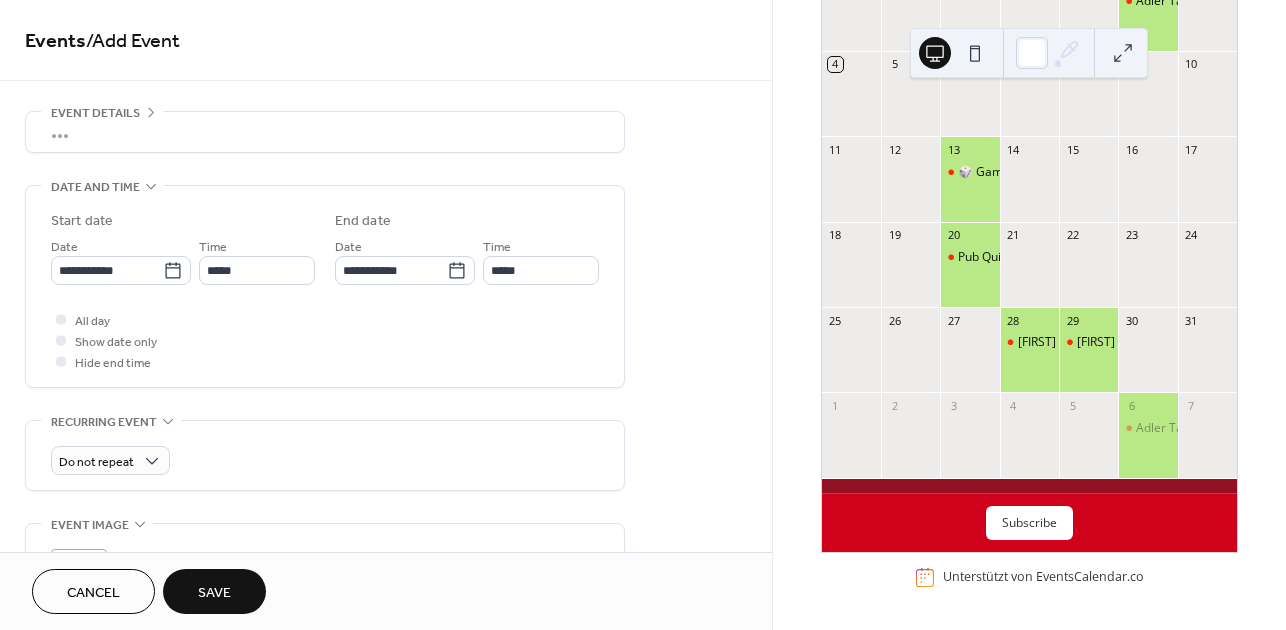 click on "**********" at bounding box center [325, 286] 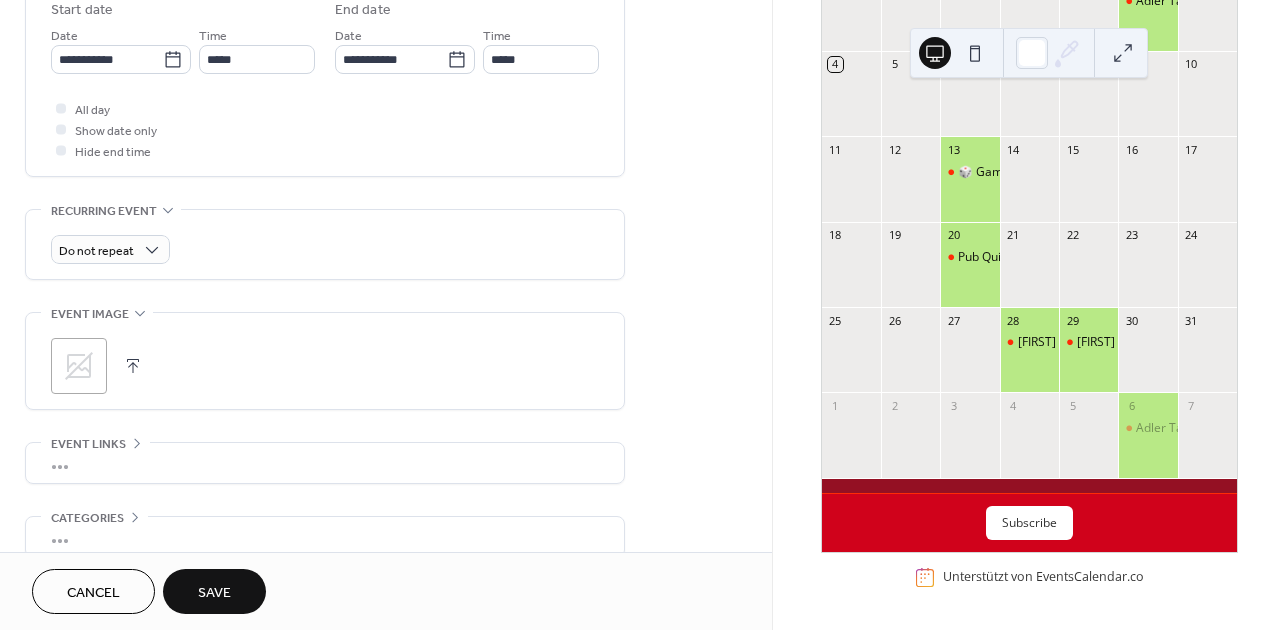 scroll, scrollTop: 225, scrollLeft: 0, axis: vertical 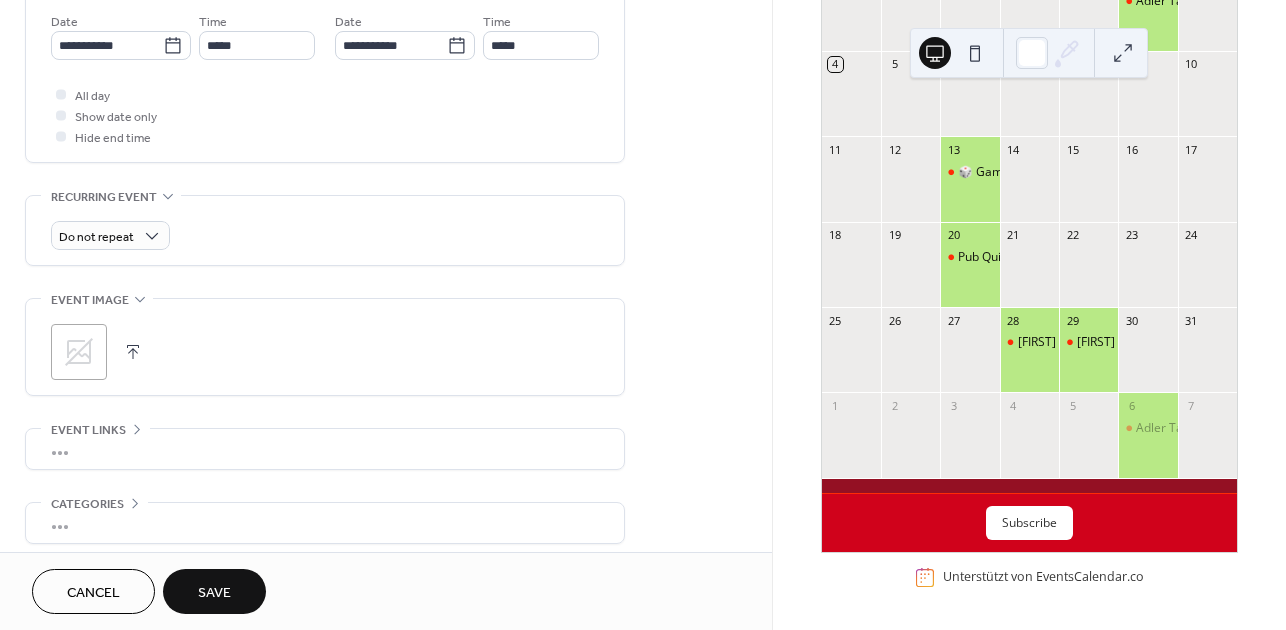click 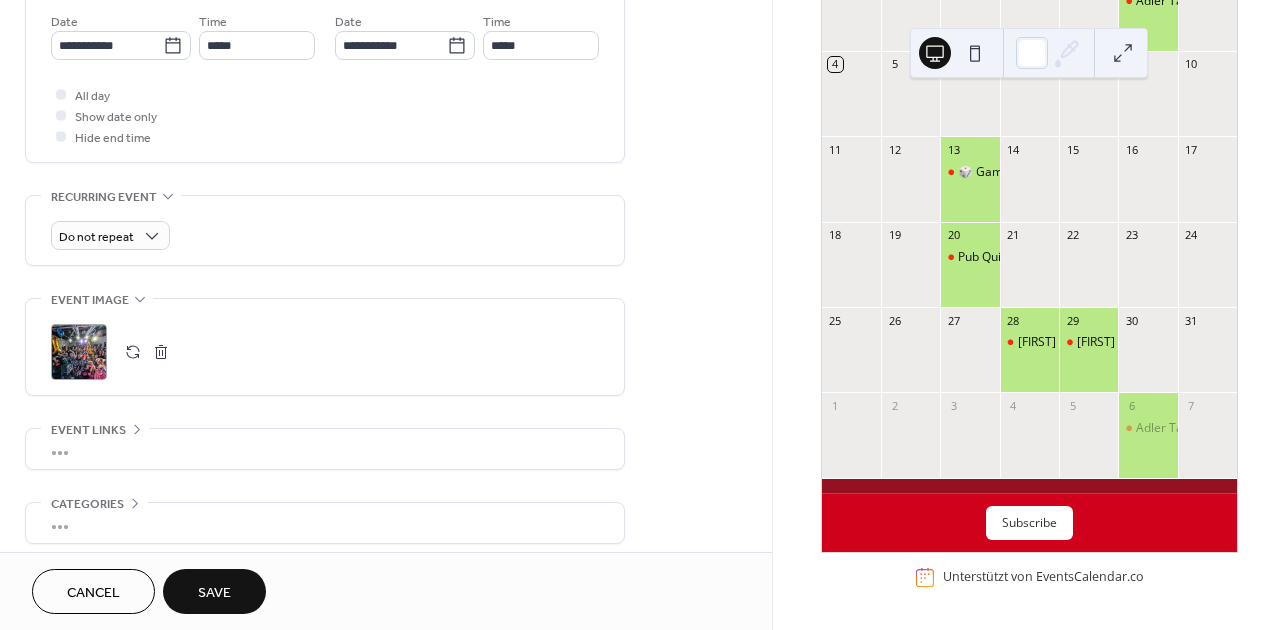 click on "Save" at bounding box center (214, 593) 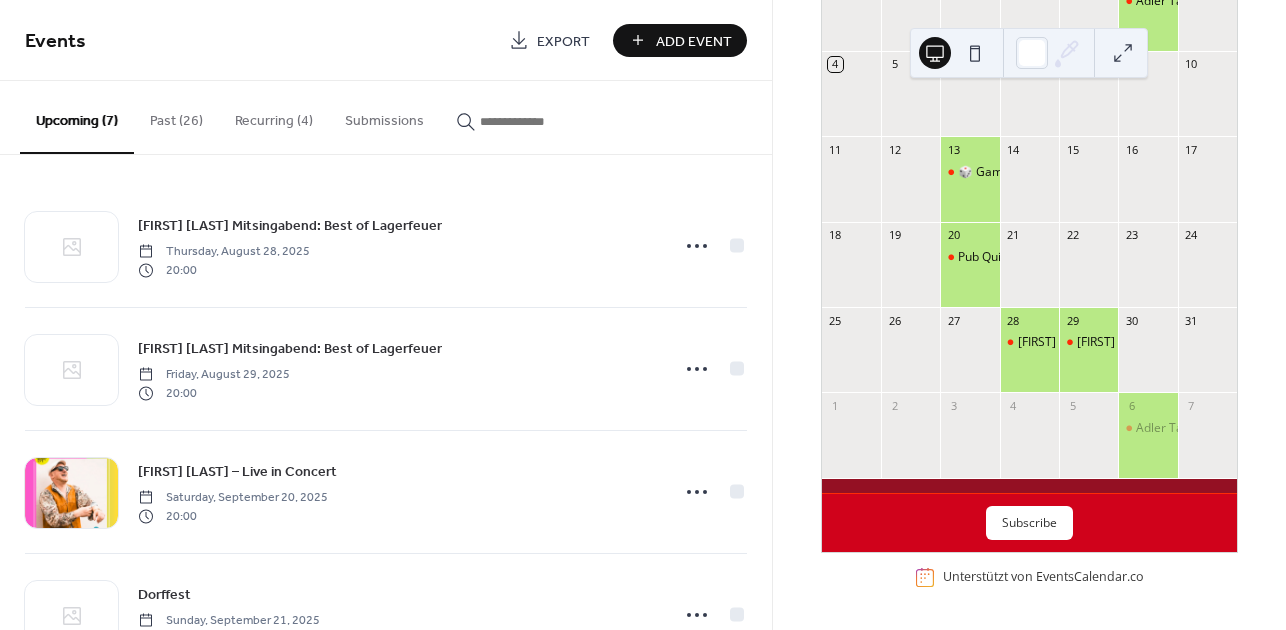click on "Add Event" at bounding box center [694, 41] 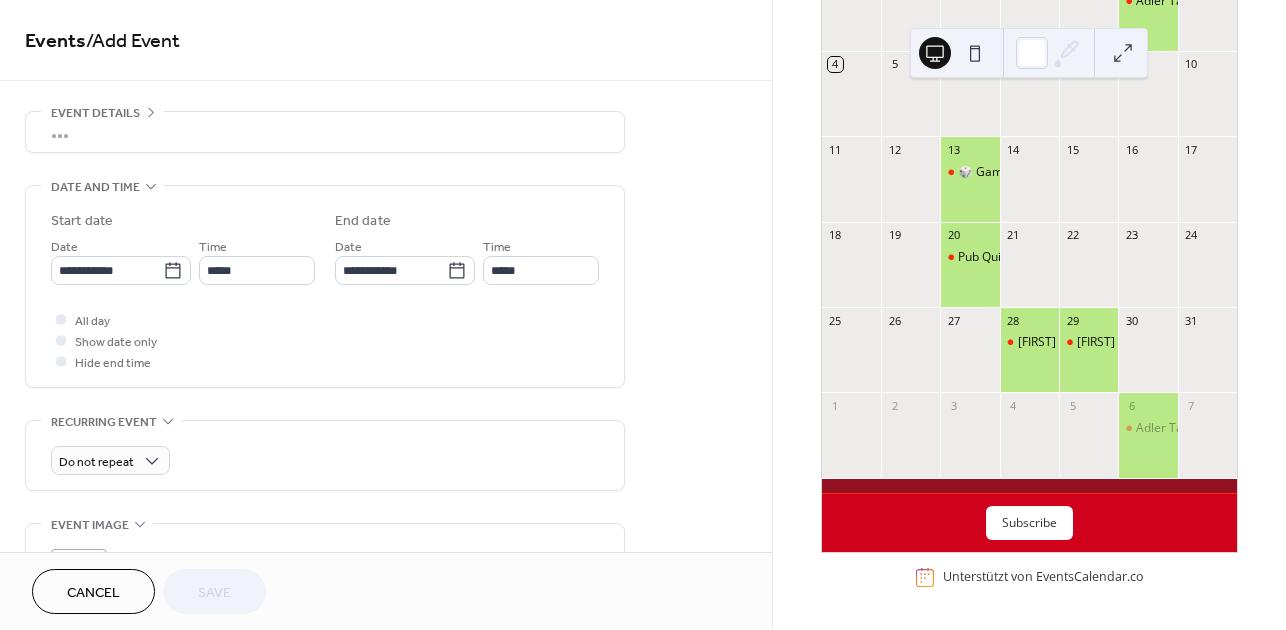 scroll, scrollTop: 65, scrollLeft: 0, axis: vertical 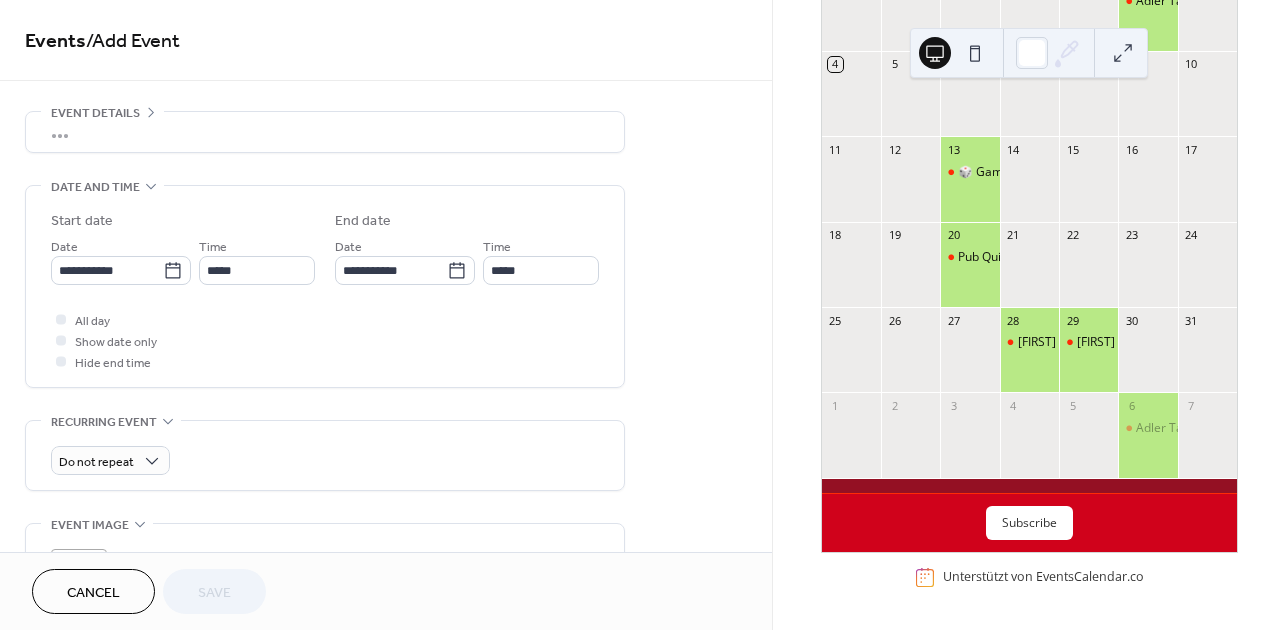 click 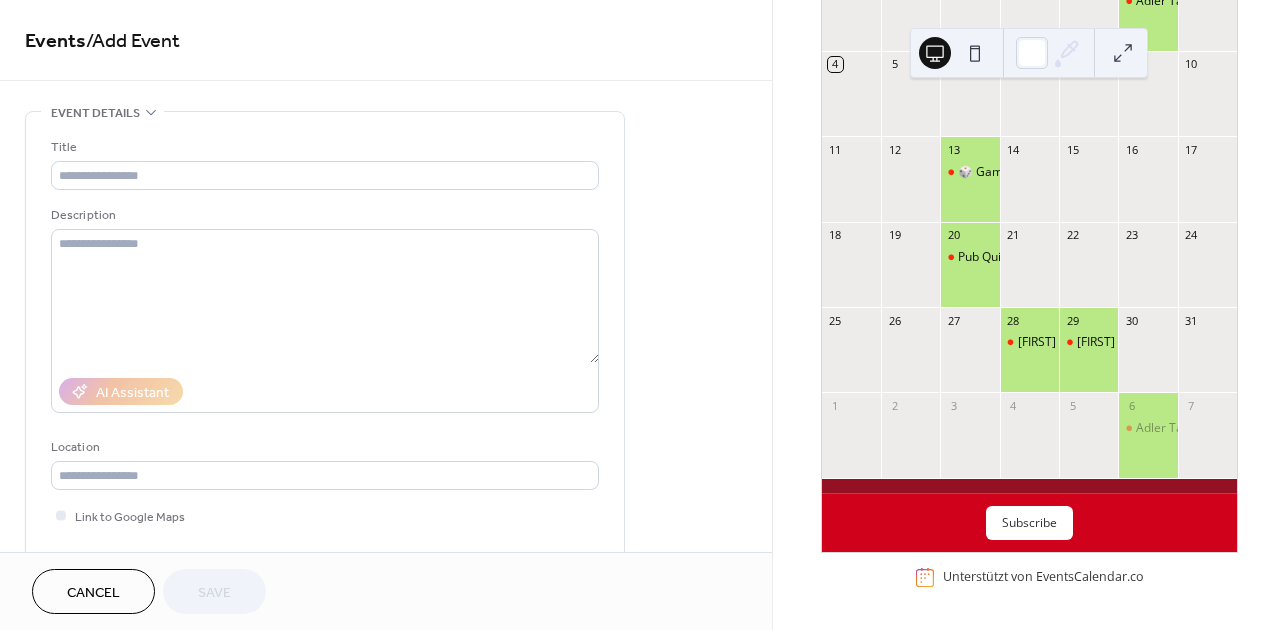 scroll, scrollTop: 0, scrollLeft: 0, axis: both 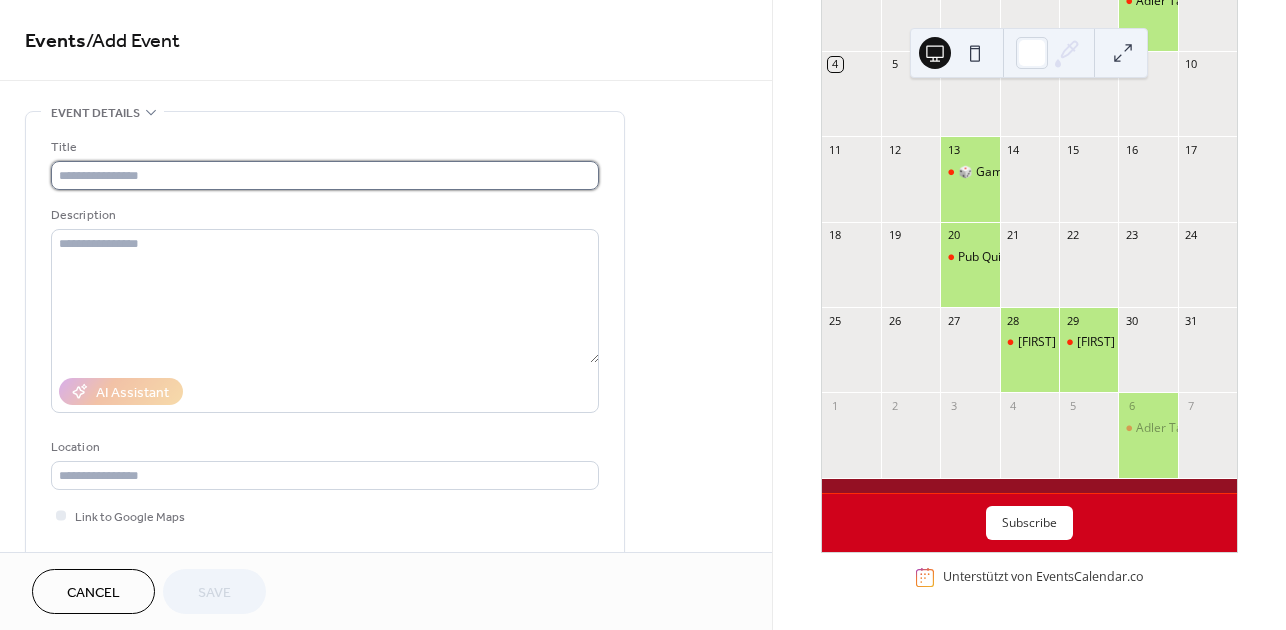 click at bounding box center (325, 175) 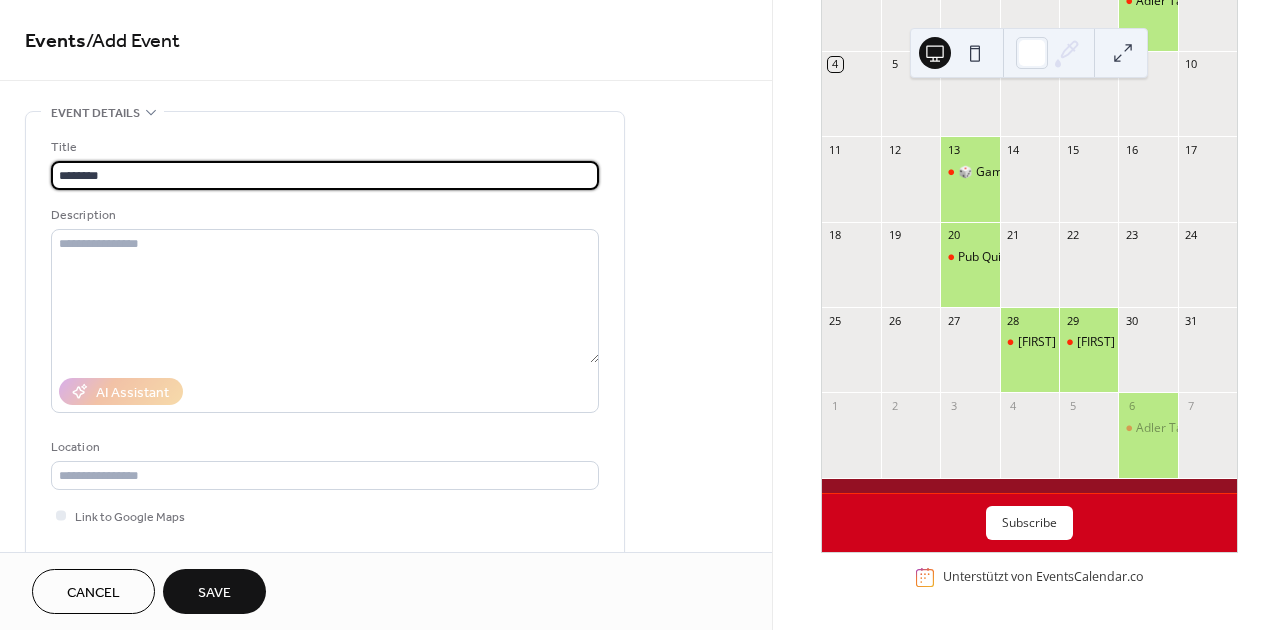 type on "********" 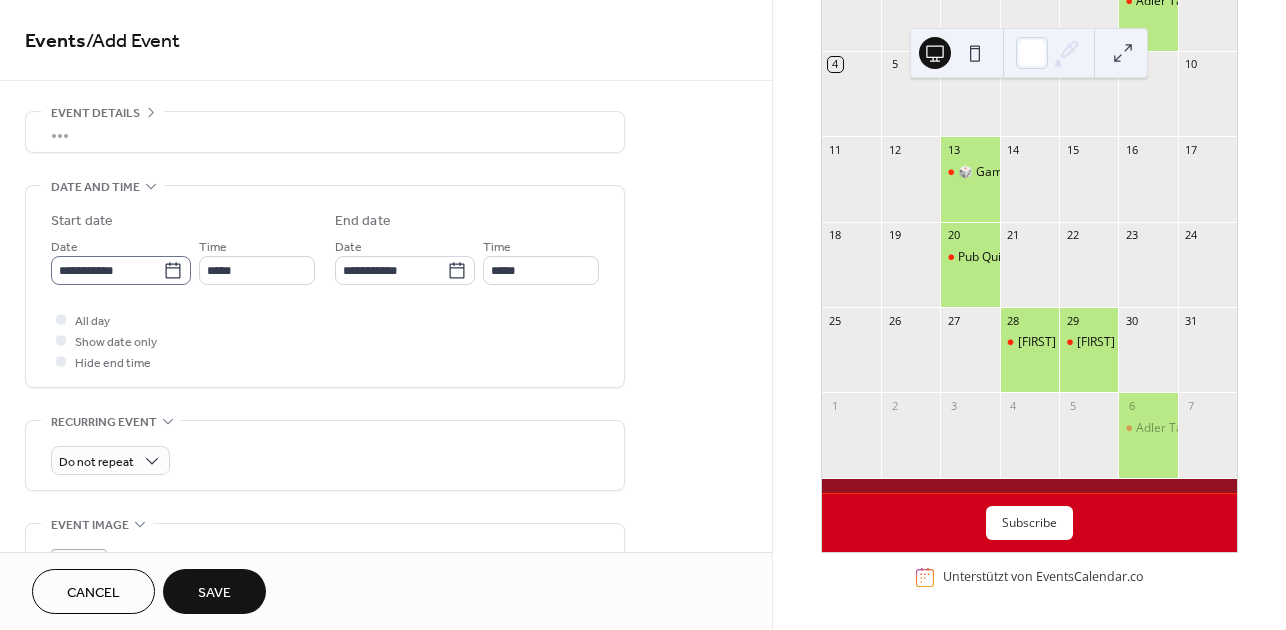 click 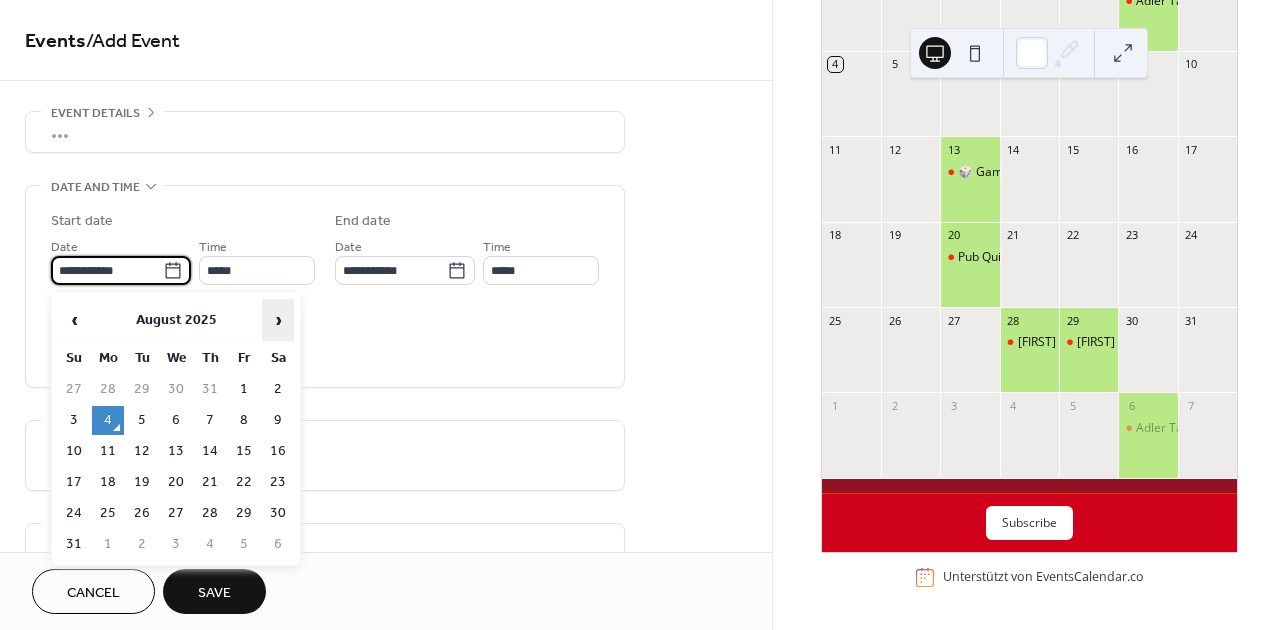 click on "›" at bounding box center (278, 320) 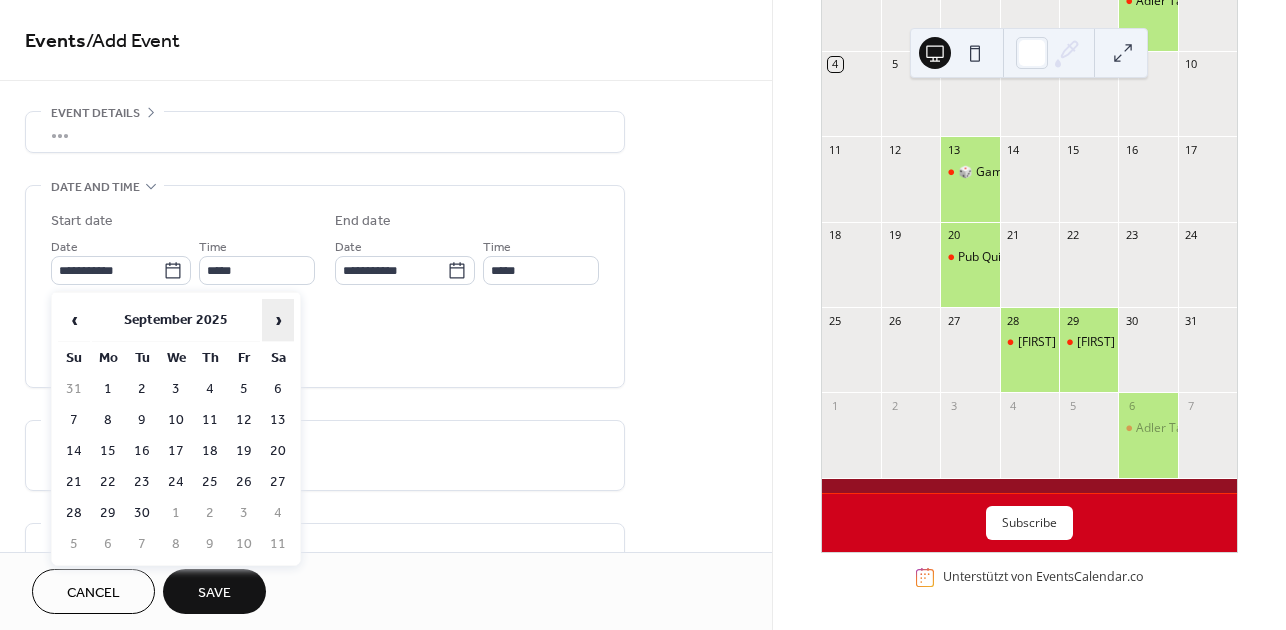 click on "›" at bounding box center (278, 320) 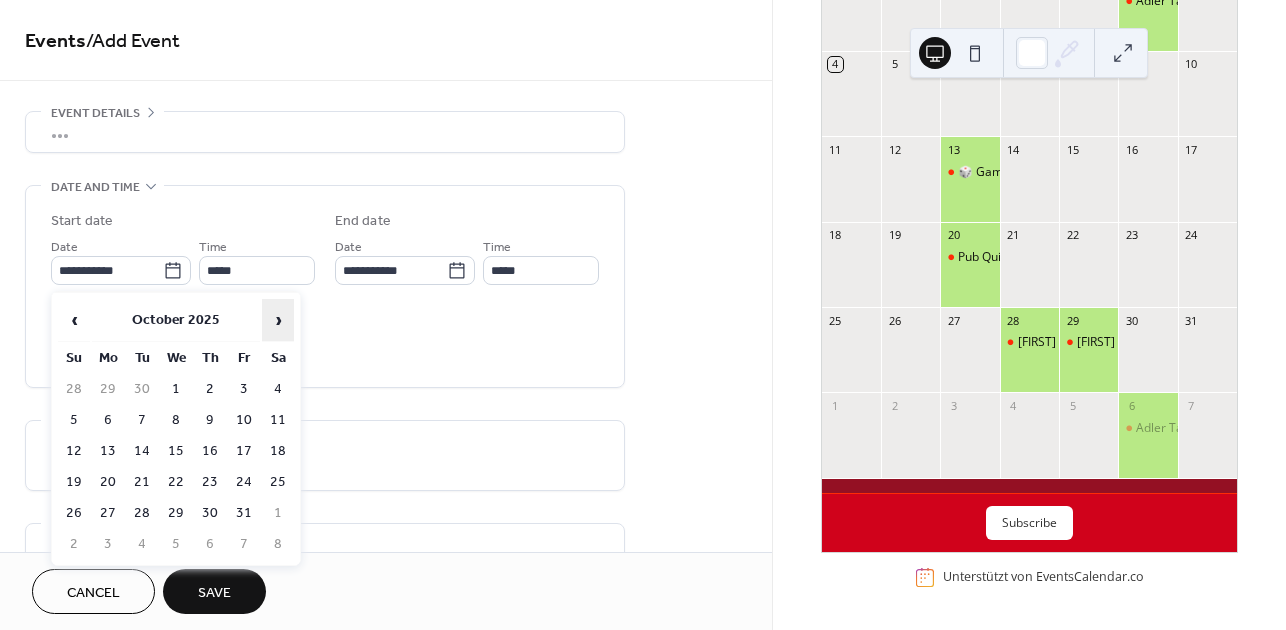 click on "›" at bounding box center [278, 320] 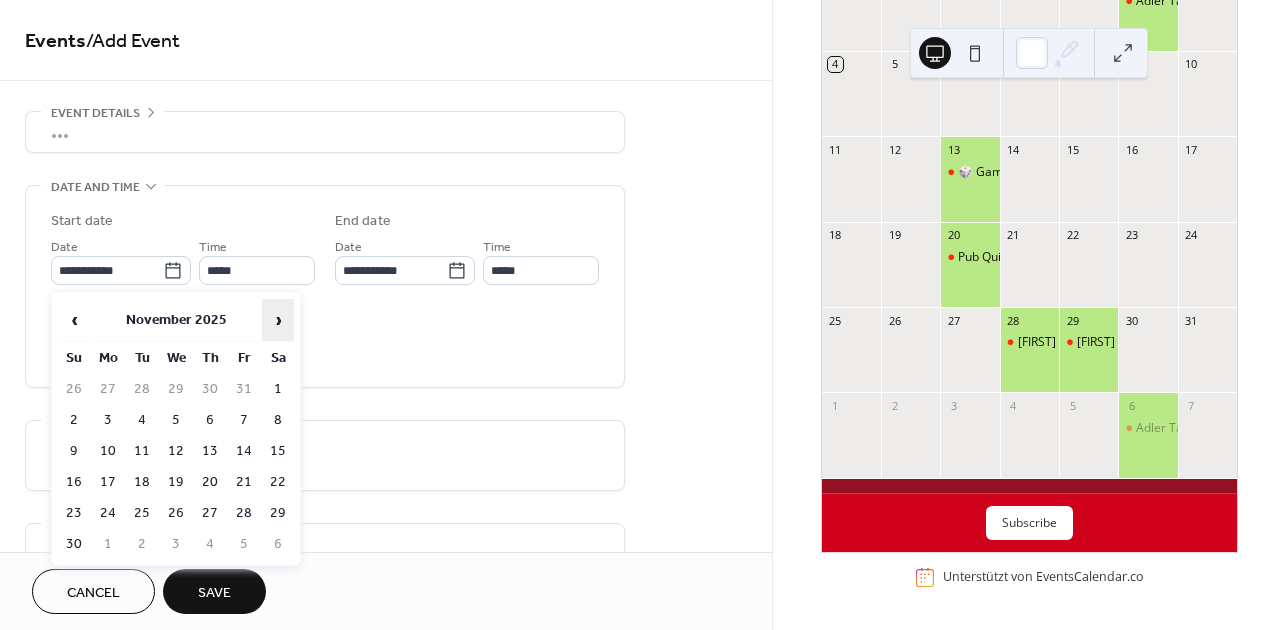 click on "›" at bounding box center [278, 320] 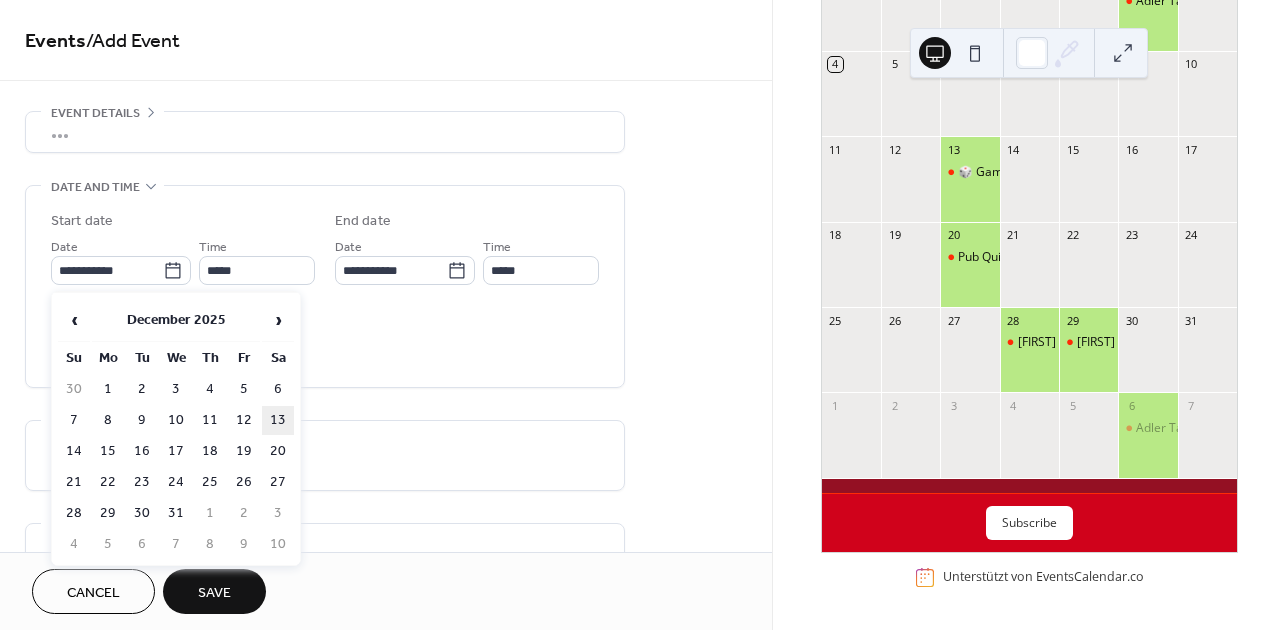 click on "13" at bounding box center (278, 420) 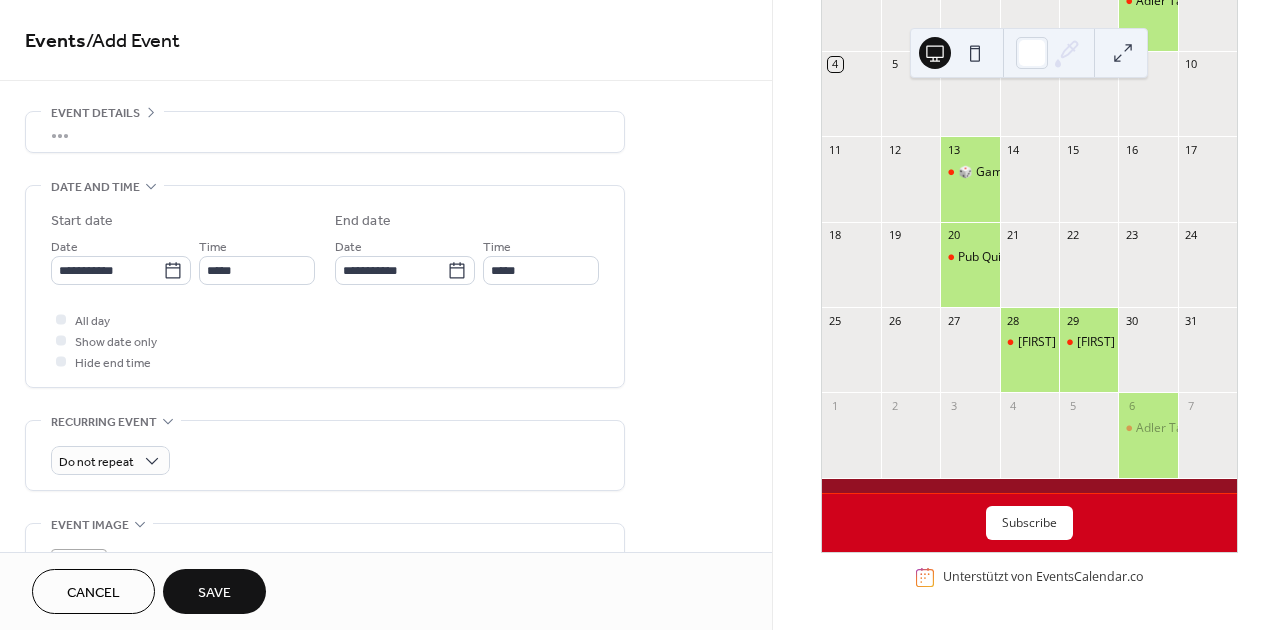 type on "**********" 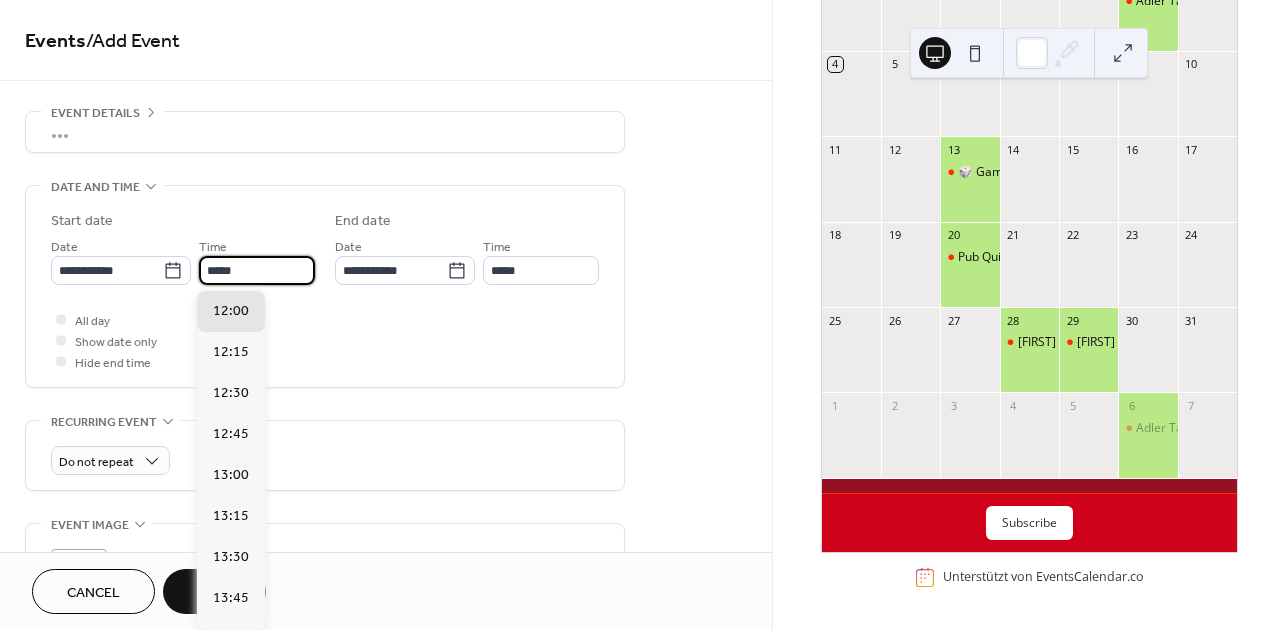 drag, startPoint x: 216, startPoint y: 268, endPoint x: 195, endPoint y: 269, distance: 21.023796 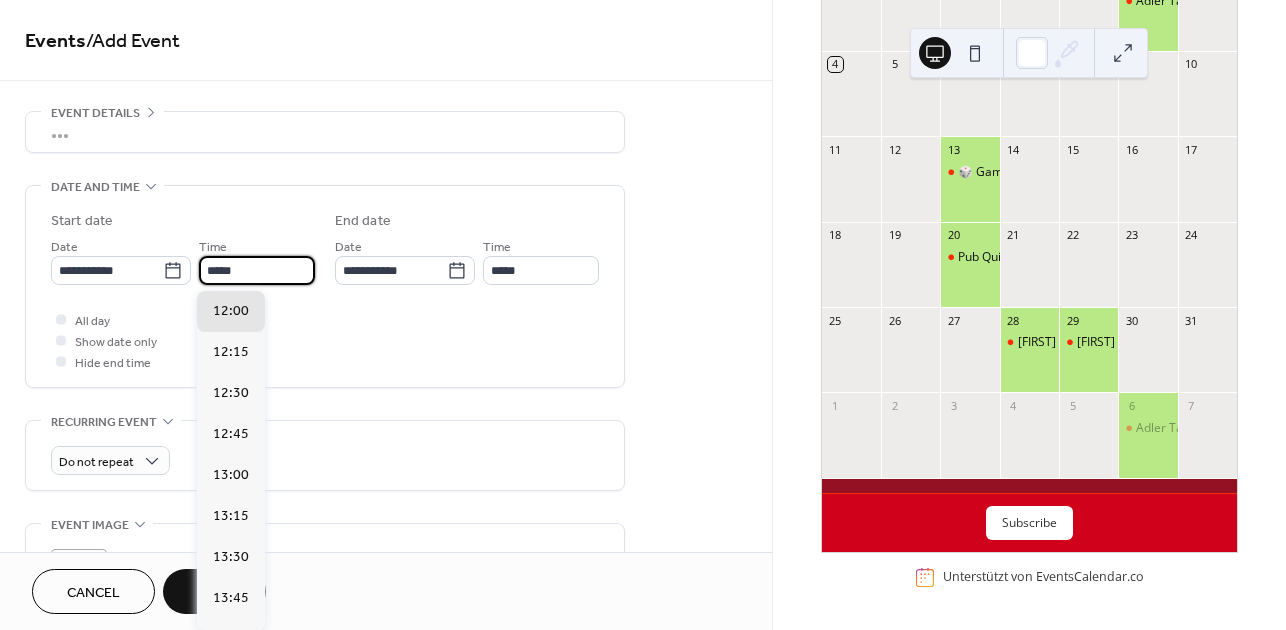 click on "**********" at bounding box center [183, 260] 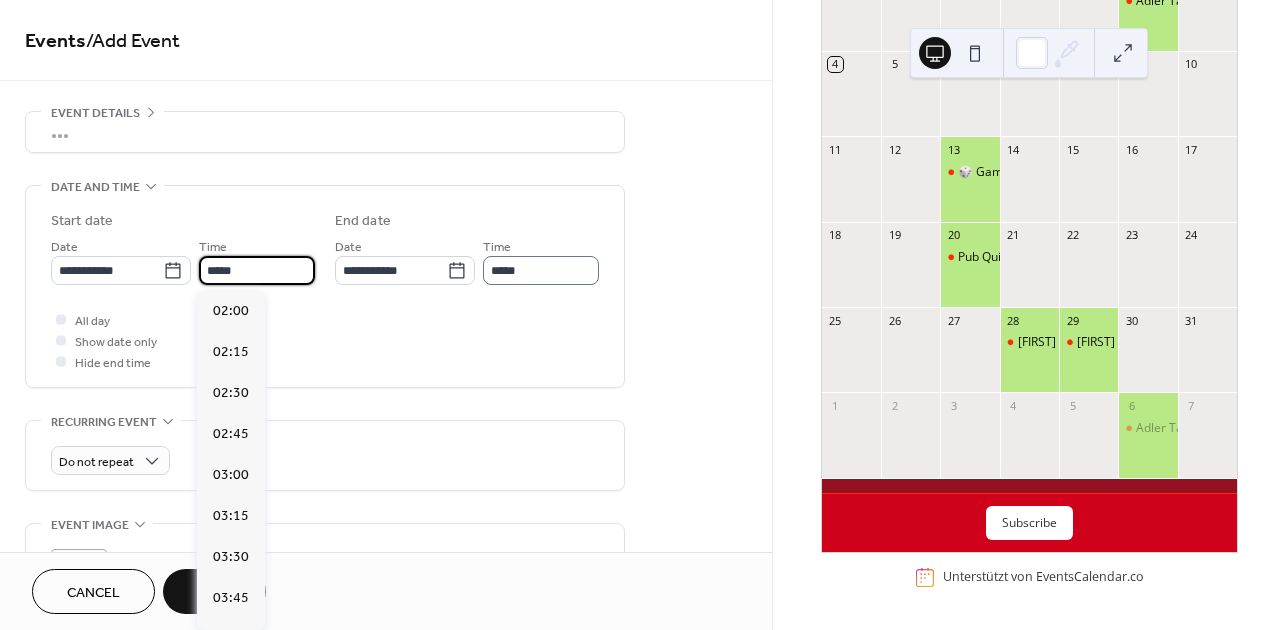 scroll, scrollTop: 3280, scrollLeft: 0, axis: vertical 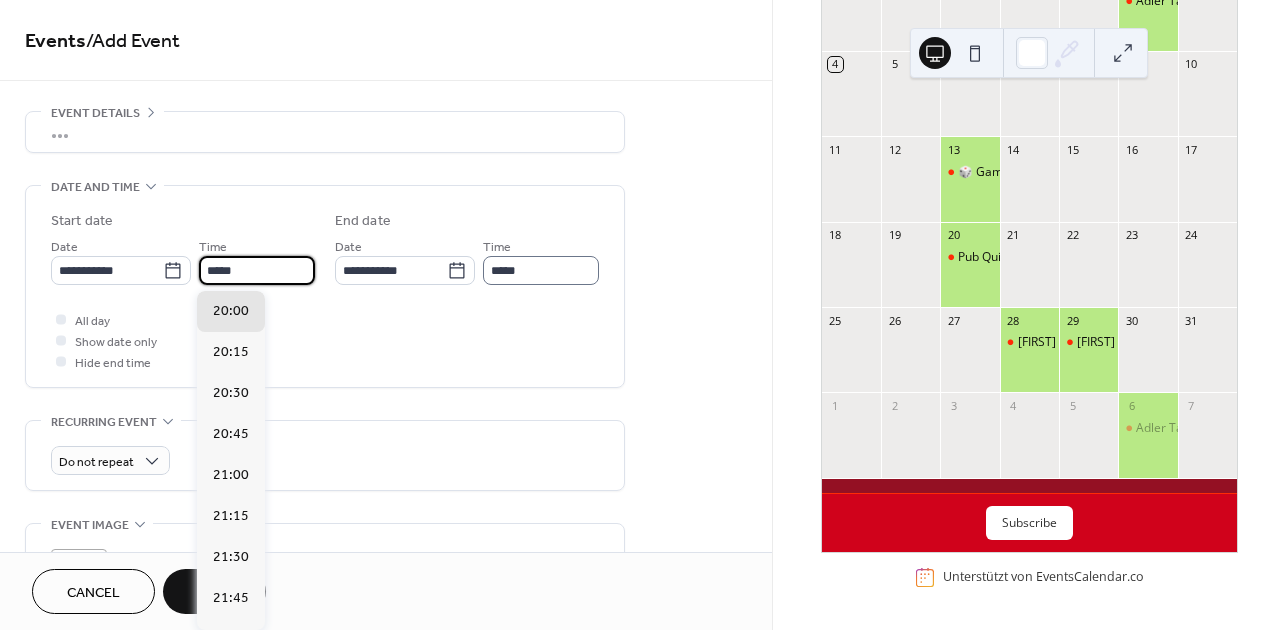 type on "*****" 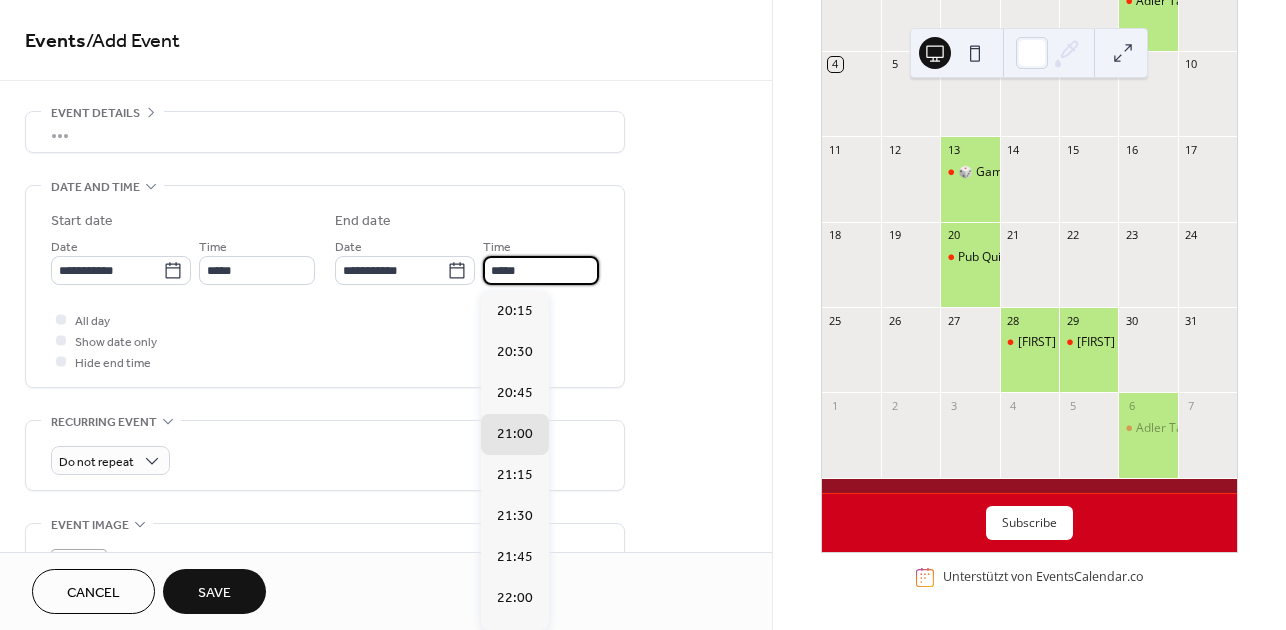 drag, startPoint x: 502, startPoint y: 270, endPoint x: 479, endPoint y: 269, distance: 23.021729 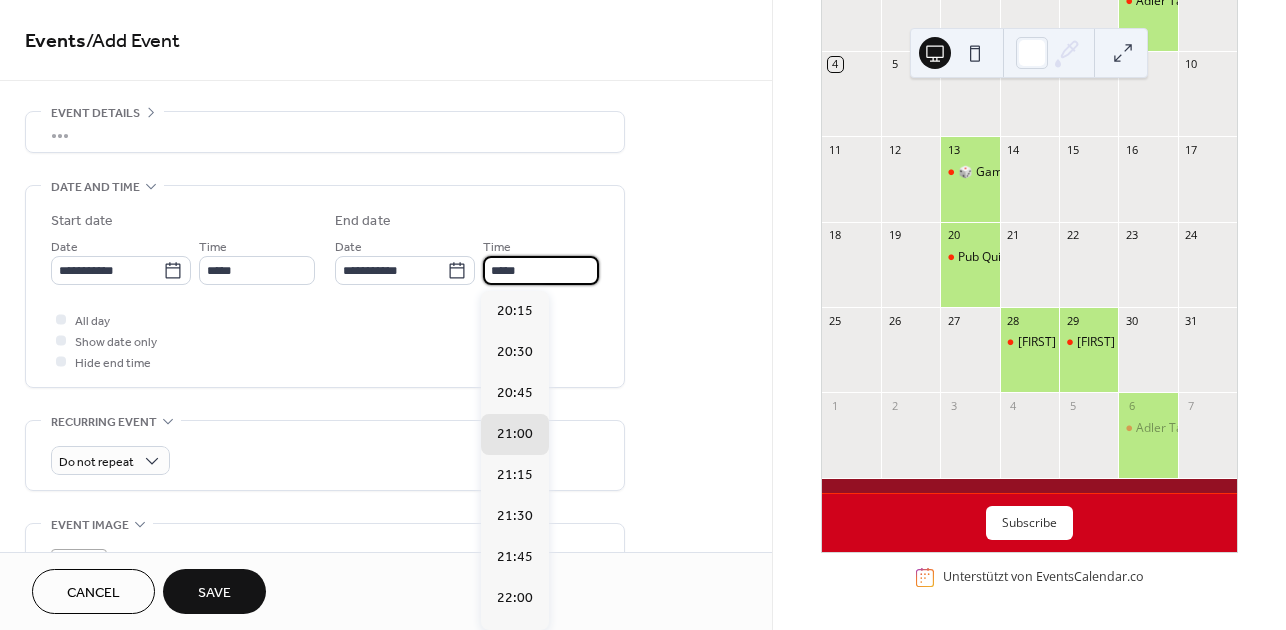 click on "**********" at bounding box center (467, 260) 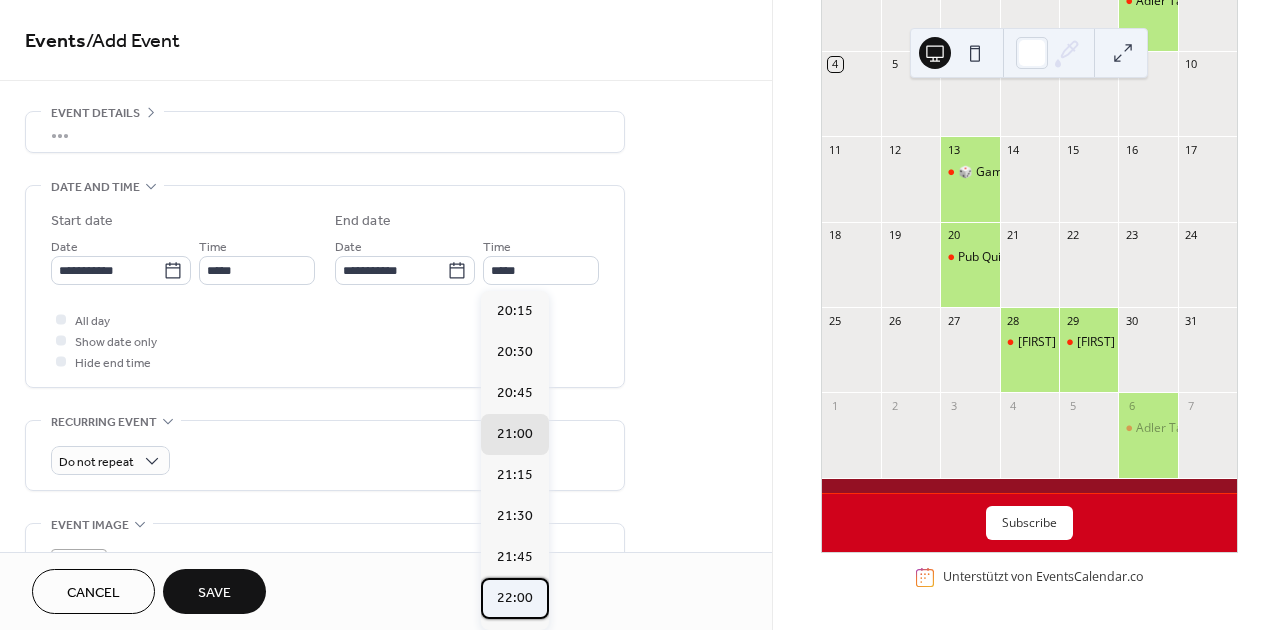 click on "22:00" at bounding box center (515, 598) 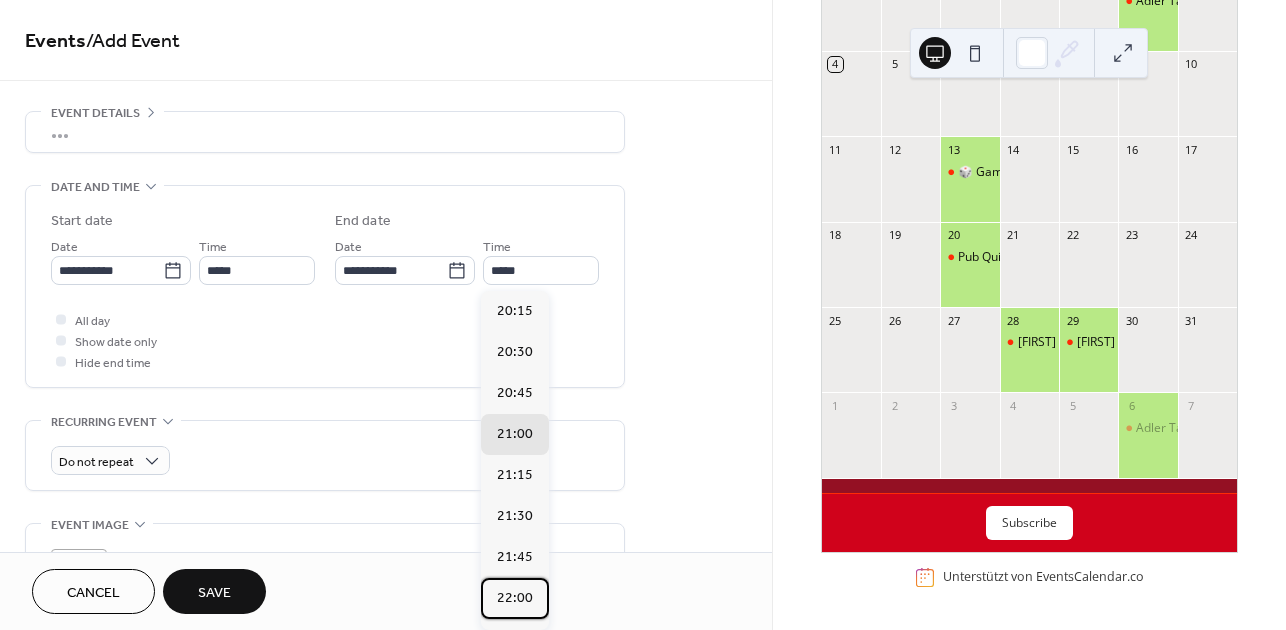 type on "*****" 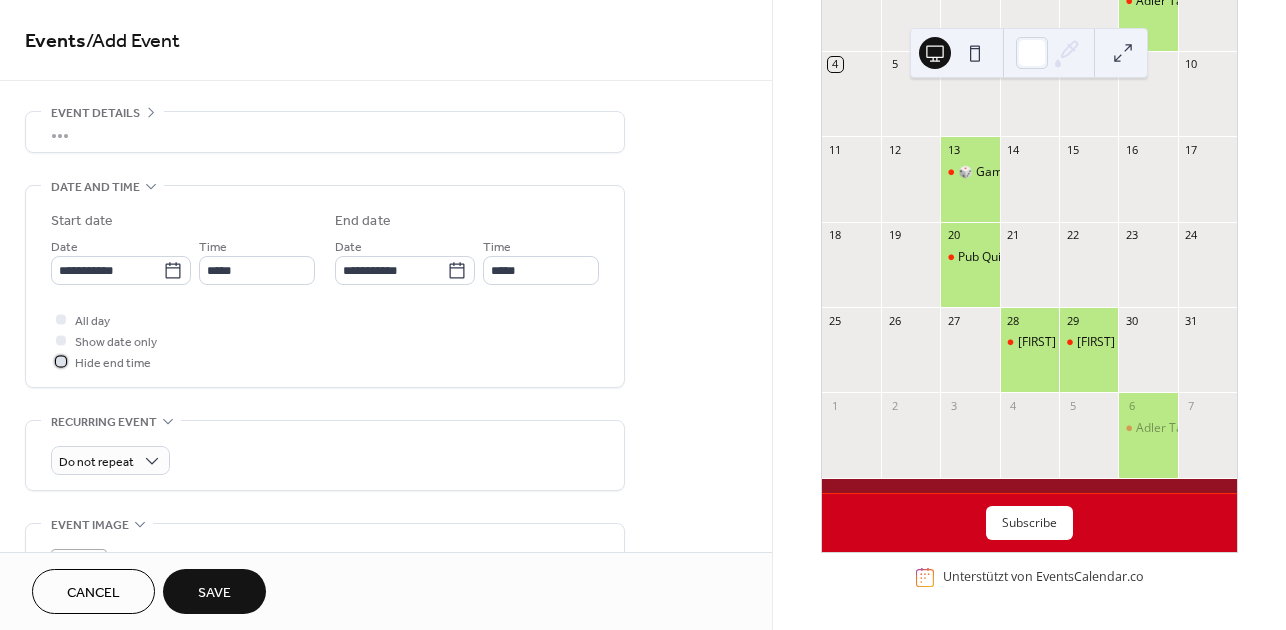 click at bounding box center (61, 361) 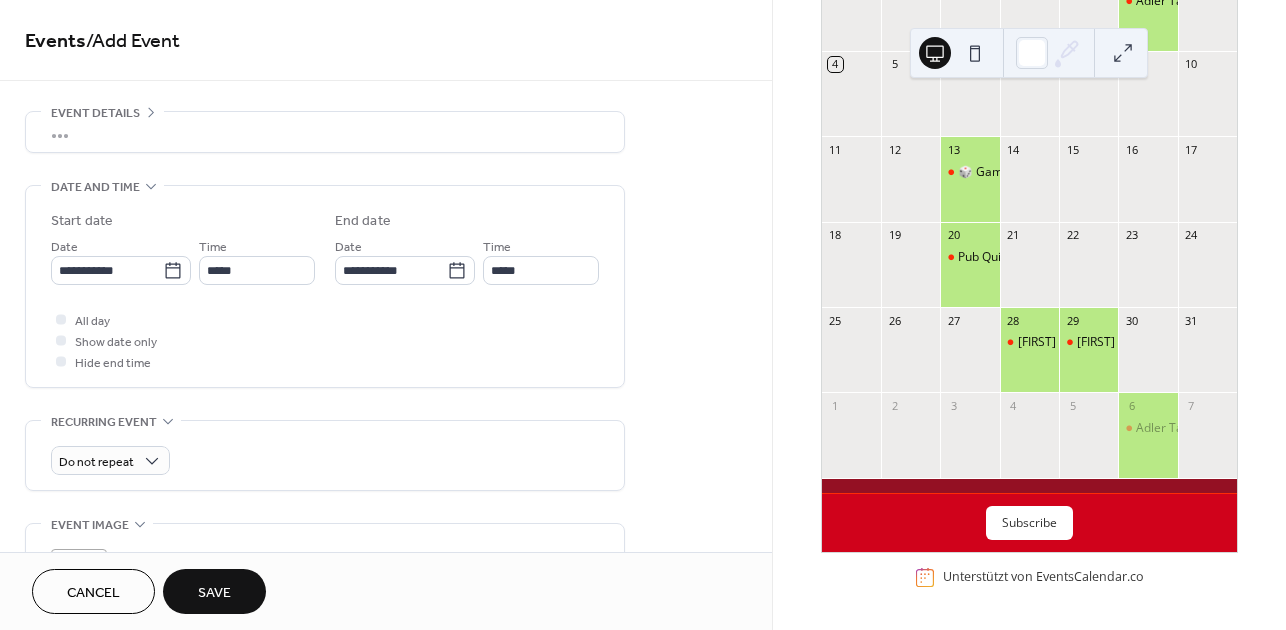 scroll, scrollTop: 313, scrollLeft: 0, axis: vertical 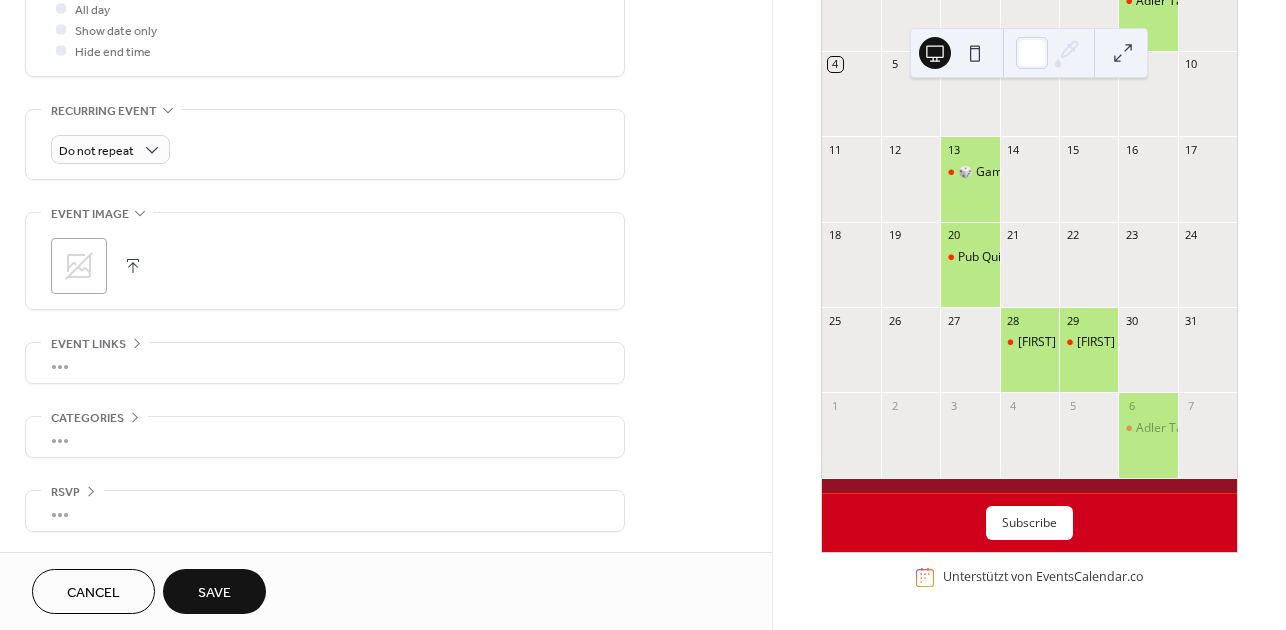 click 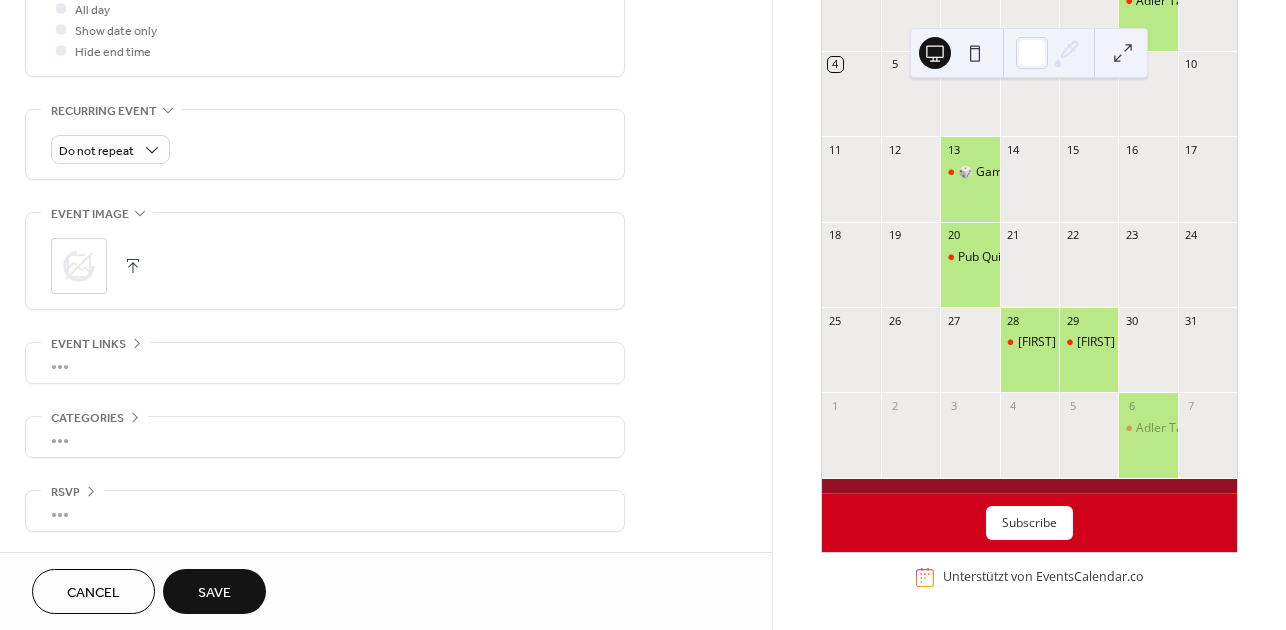 click on "Save" at bounding box center [214, 593] 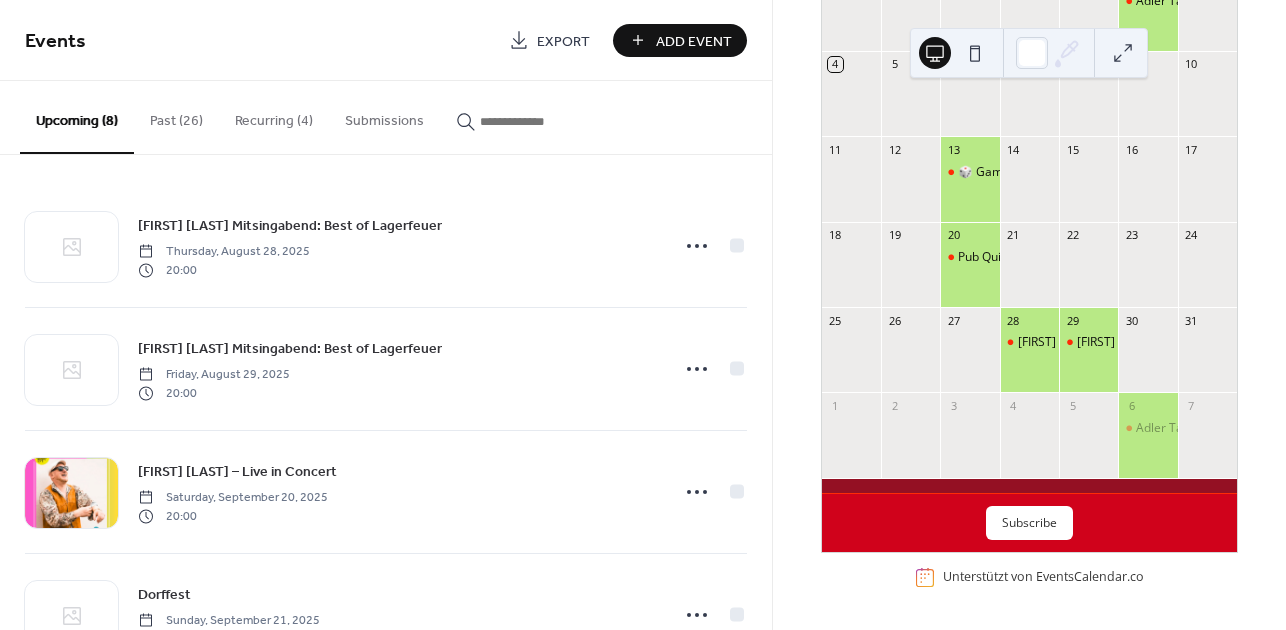 click on "Past (26)" at bounding box center (176, 116) 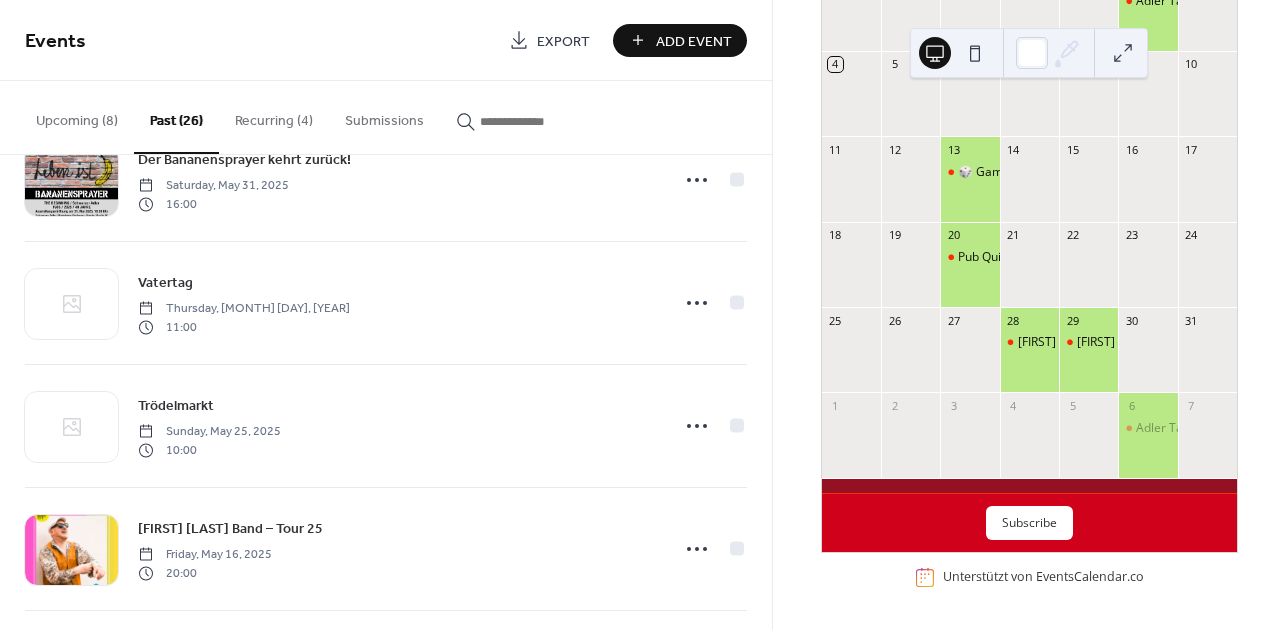 scroll, scrollTop: 1064, scrollLeft: 0, axis: vertical 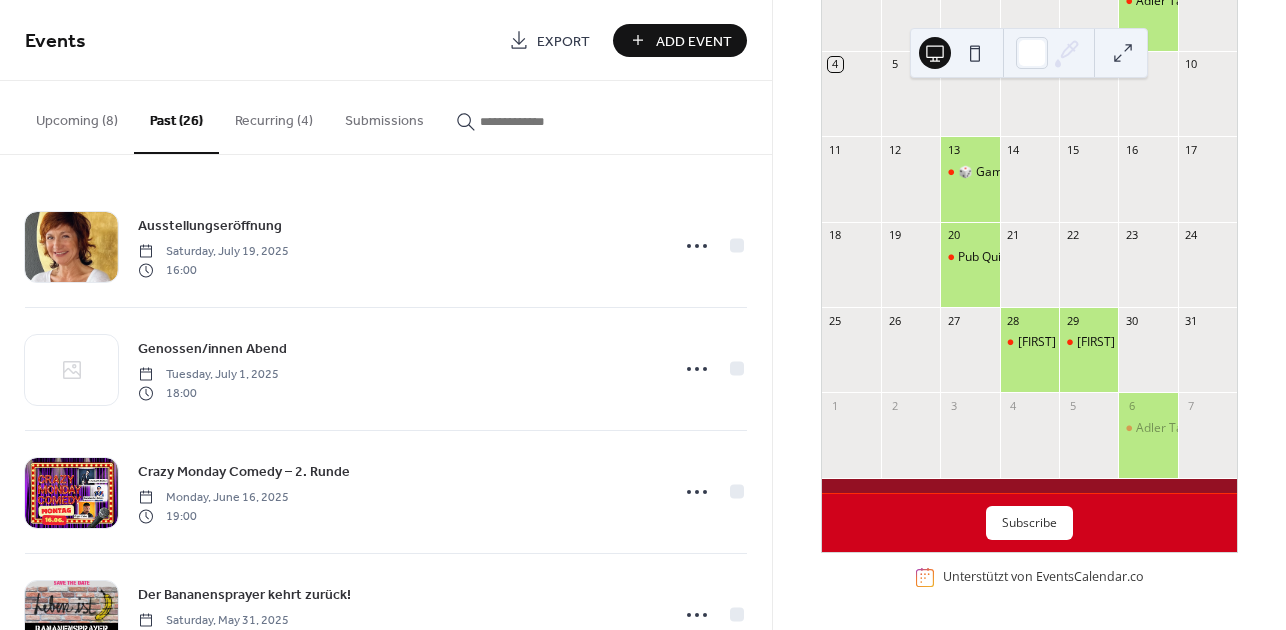 click on "Upcoming (8)" at bounding box center (77, 116) 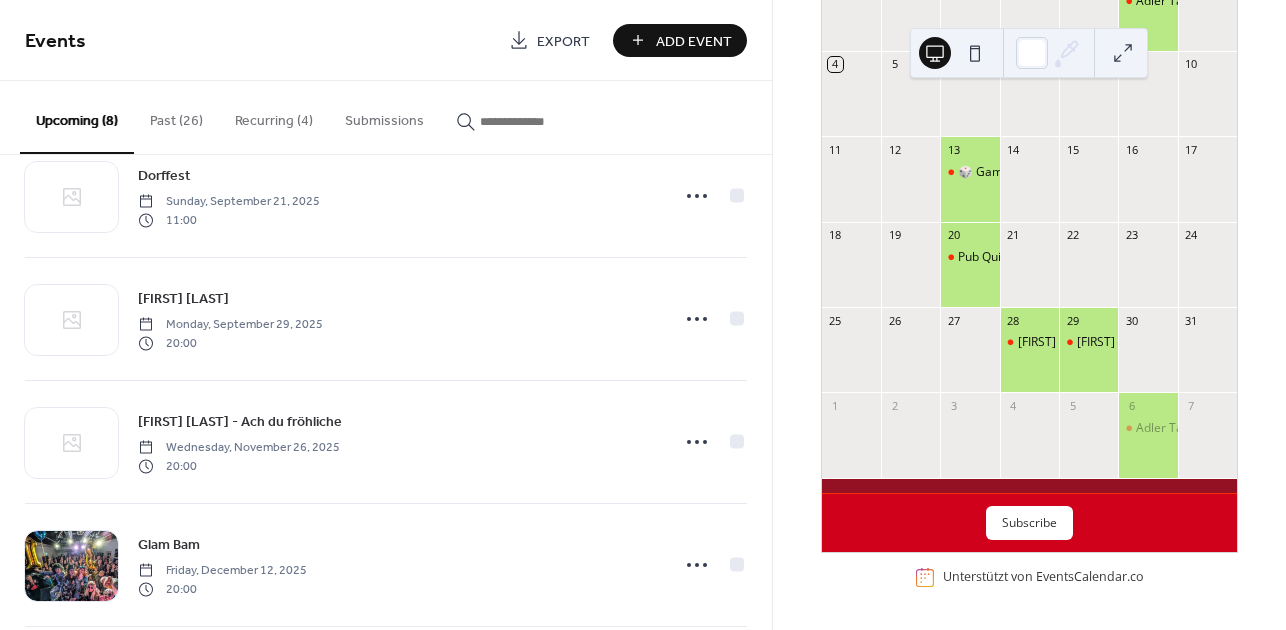 scroll, scrollTop: 465, scrollLeft: 0, axis: vertical 